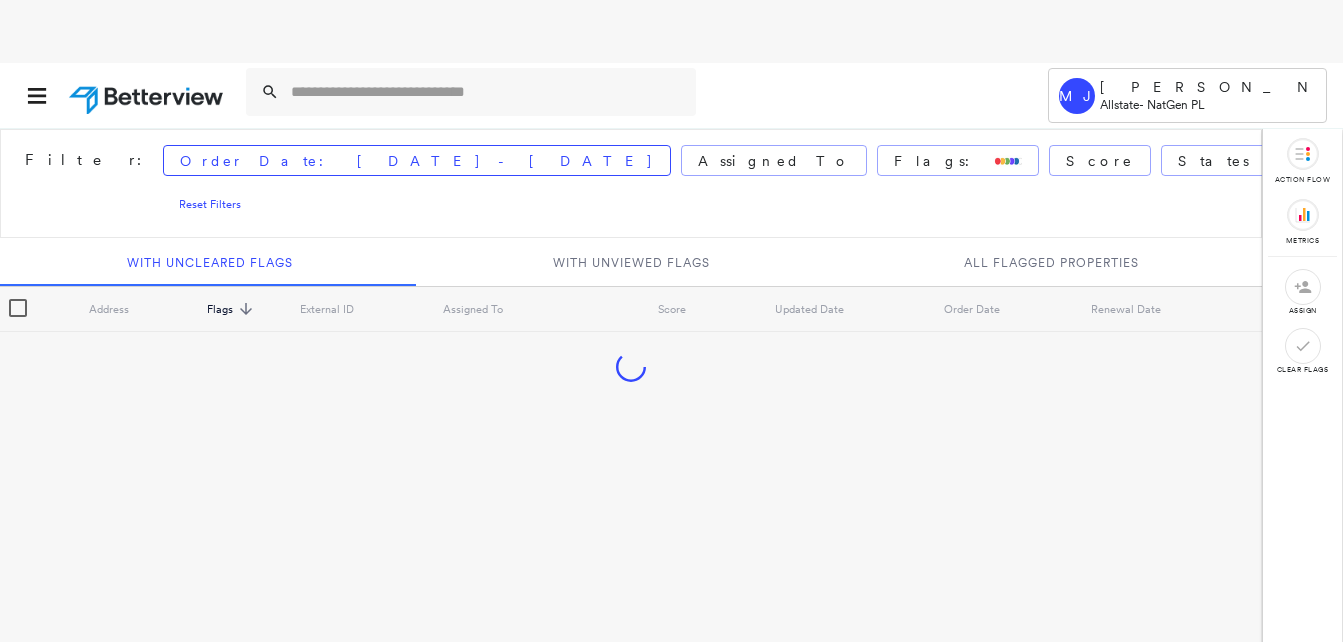 scroll, scrollTop: 0, scrollLeft: 0, axis: both 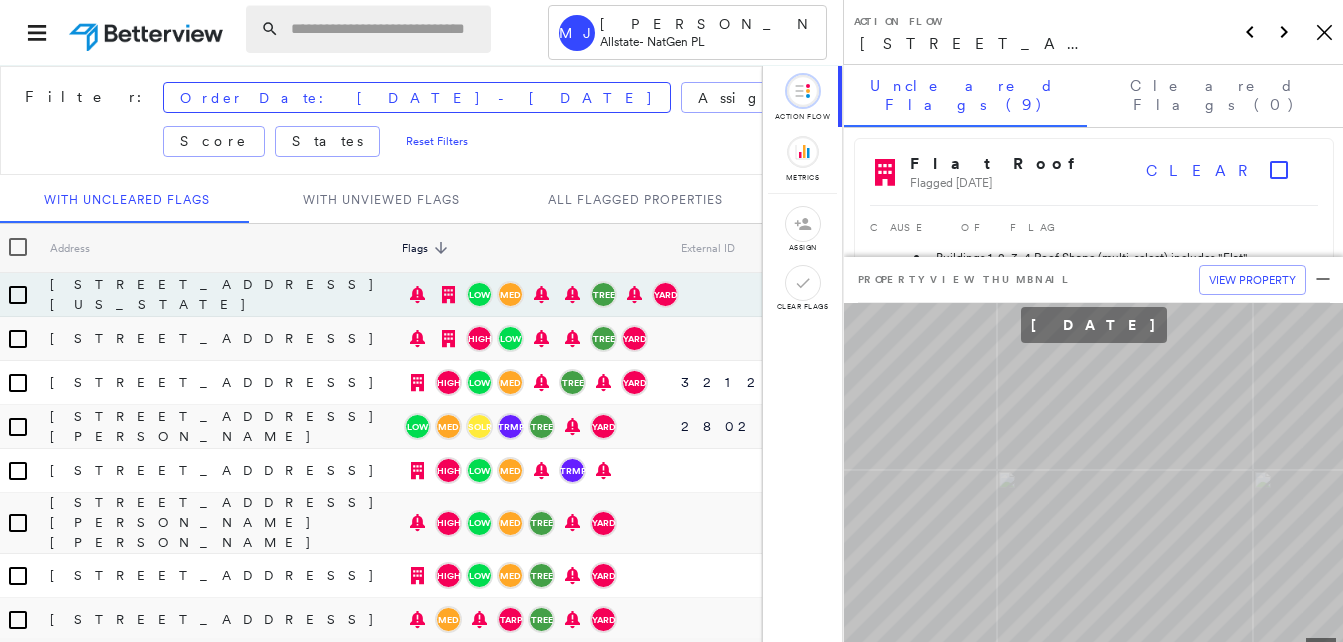 click at bounding box center [385, 29] 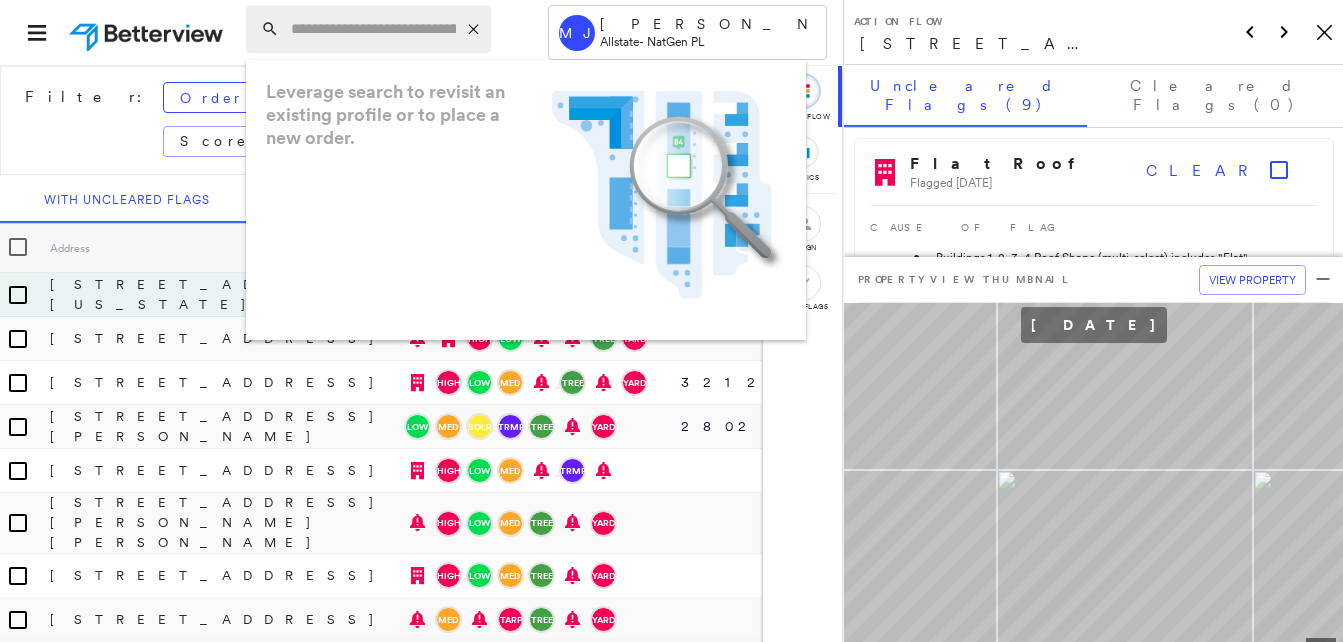 paste on "**********" 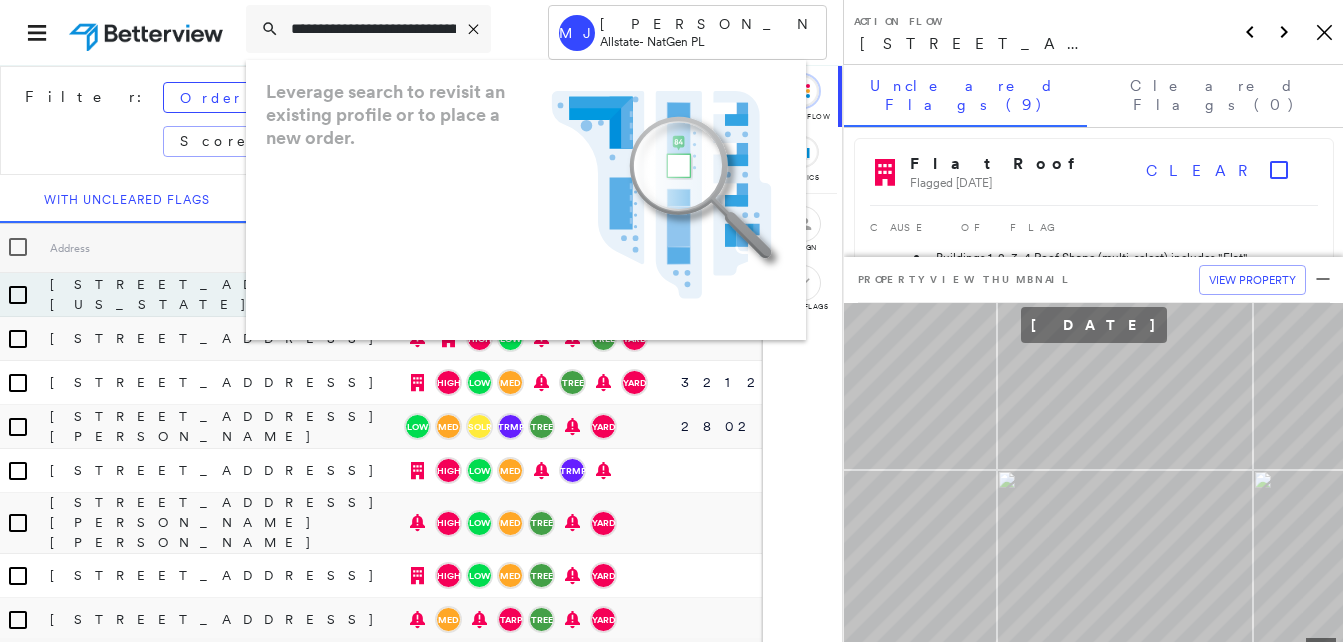 scroll, scrollTop: 0, scrollLeft: 134, axis: horizontal 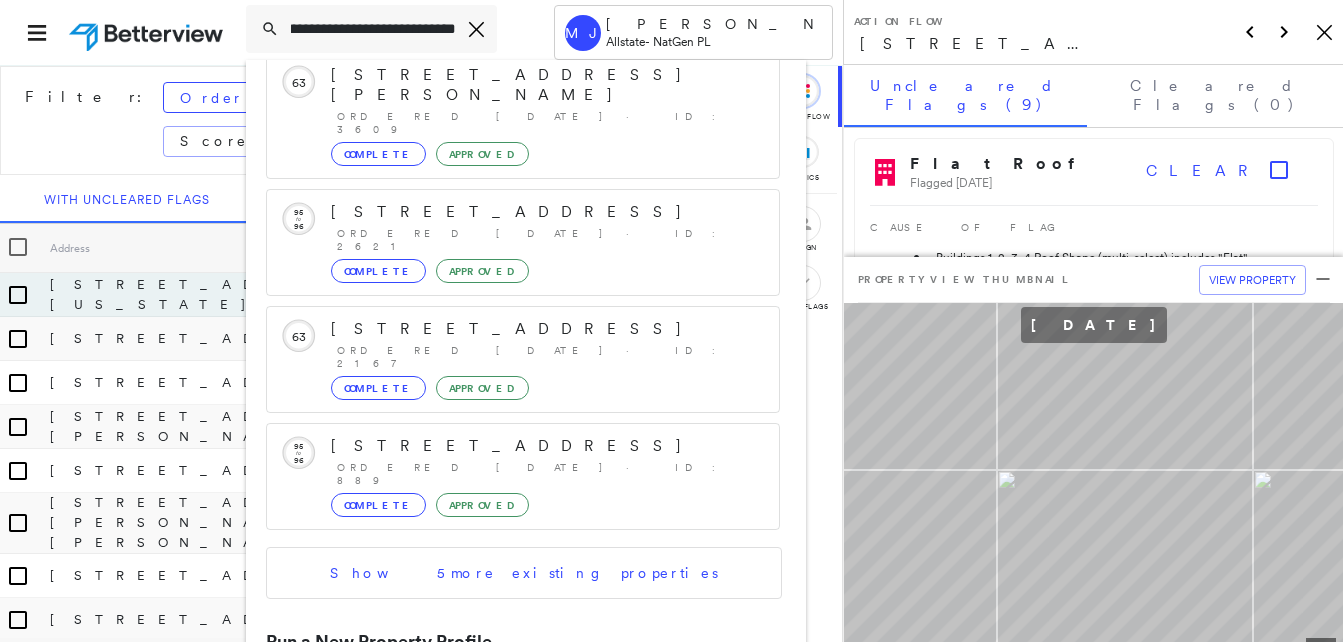 type on "**********" 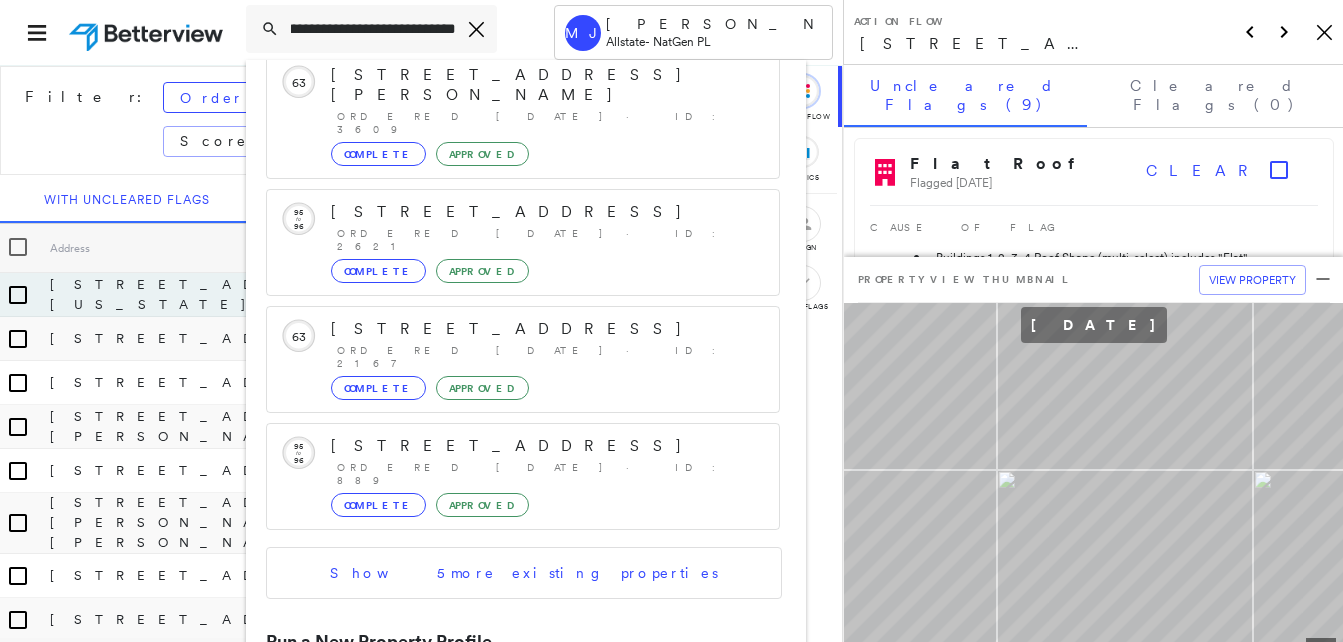 click on "[STREET_ADDRESS]" at bounding box center (501, 711) 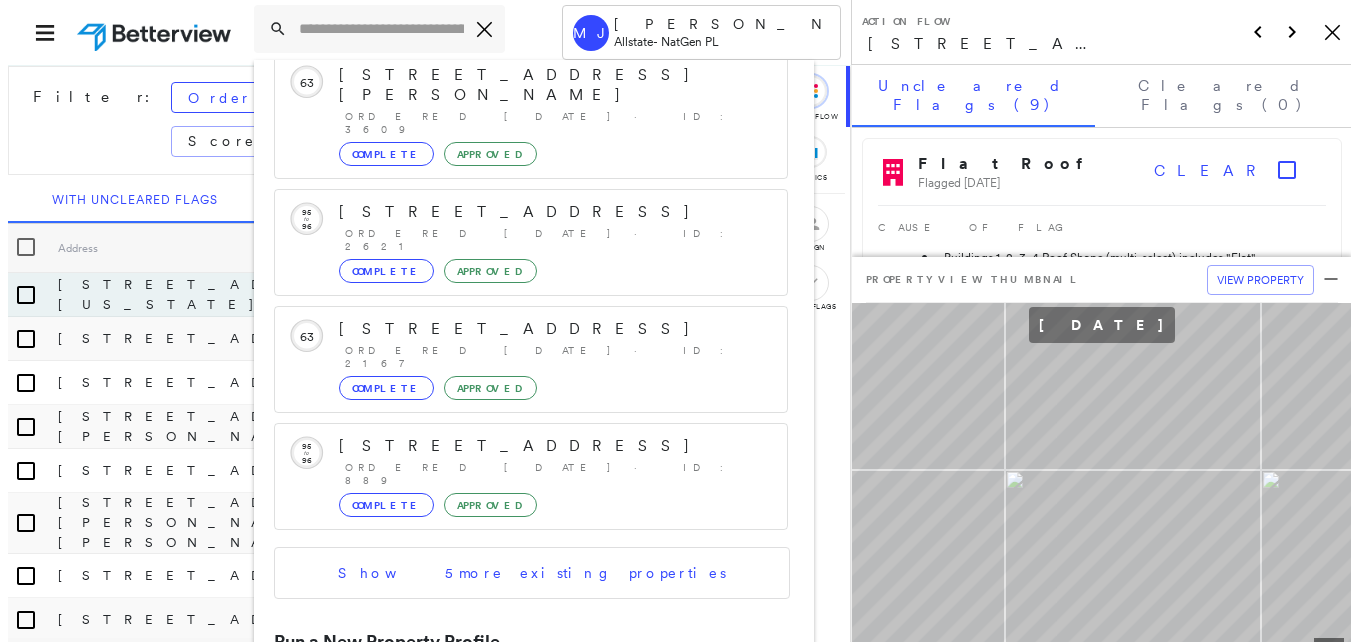scroll, scrollTop: 0, scrollLeft: 0, axis: both 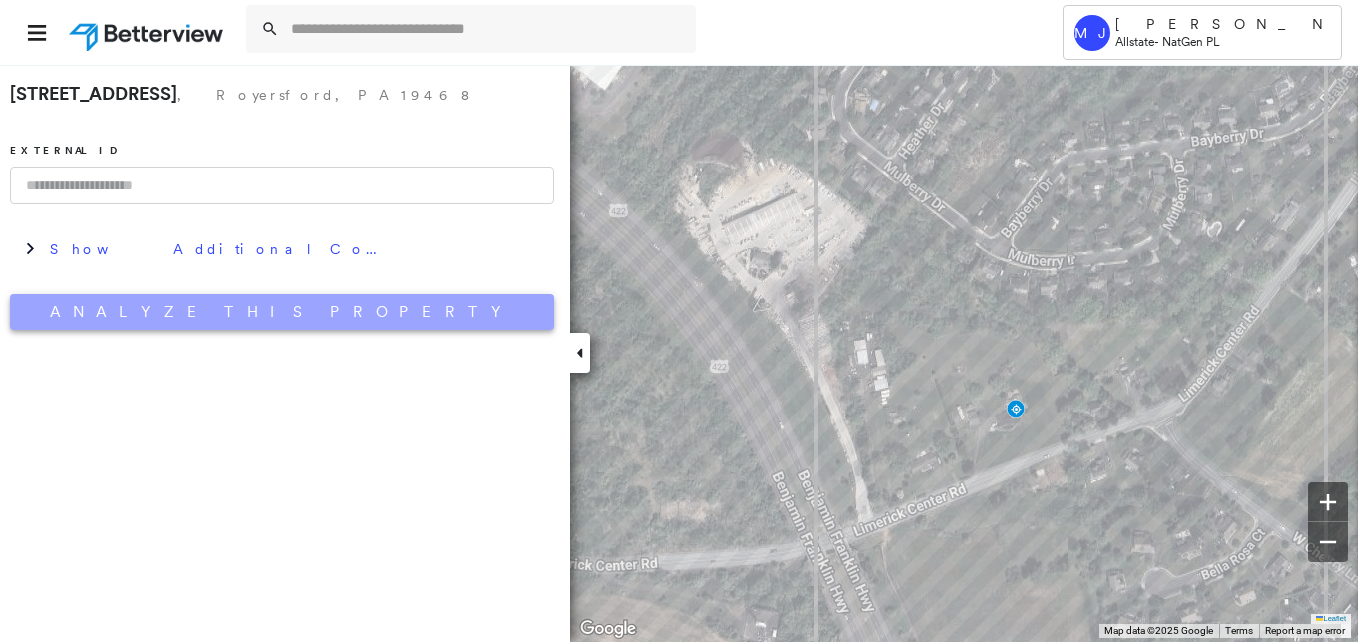 click on "Analyze This Property" at bounding box center (282, 312) 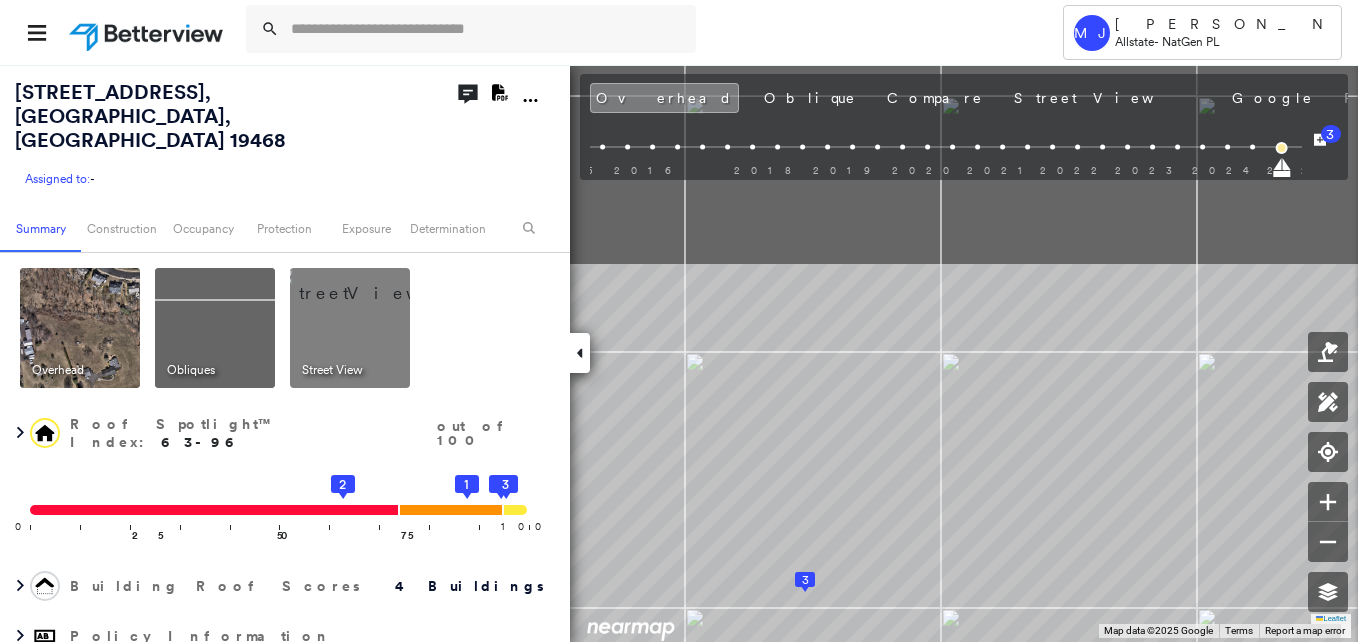 click on "Tower MJ [PERSON_NAME] Allstate  -   NatGen PL [STREET_ADDRESS] Assigned to:  - Assigned to:  - Assigned to:  - Open Comments Download PDF Report Summary Construction Occupancy Protection Exposure Determination Overhead Obliques Street View Roof Spotlight™ Index :  63-96 out of 100 0 100 25 50 75 2 4 3 1 Building Roof Scores 4 Buildings Policy Information Flags :  3 (0 cleared, 3 uncleared) Construction Roof Spotlights :  Exposed Underlayment, Staining, Overhang, Skylight, Chimney and 1 more Property Features :  Car, Patio Furniture, Boat, Playground, Disintegrated Pavement and 3 more Roof Size & Shape :  4 buildings  Occupancy Place Detail Protection Exposure Determination Flags :  3 (0 cleared, 3 uncleared) Uncleared Flags (3) Cleared Flags  (0) Underwriting Review Flagged [DATE] Clear Low Low Priority Roof Score Flagged [DATE] Clear Med Medium Priority Roof Score Flagged [DATE] Clear Action Taken New Entry History Quote/New Business Terms & Conditions General Save Save" at bounding box center [679, 321] 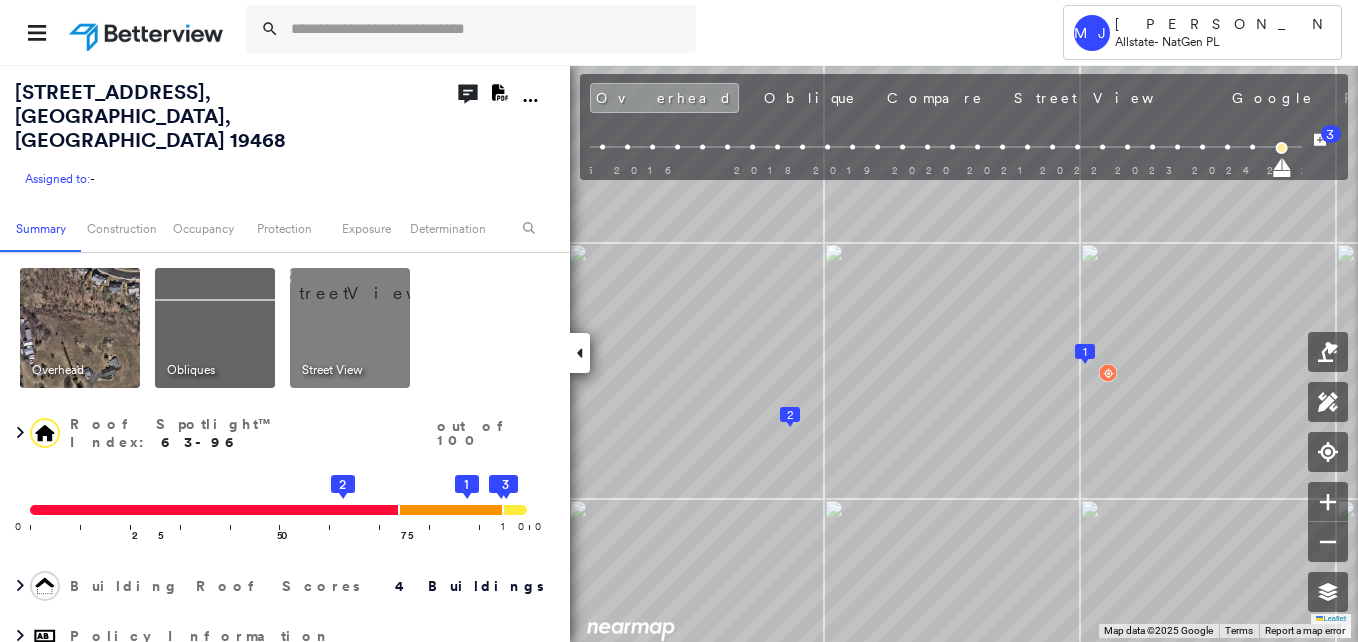 click at bounding box center [215, 328] 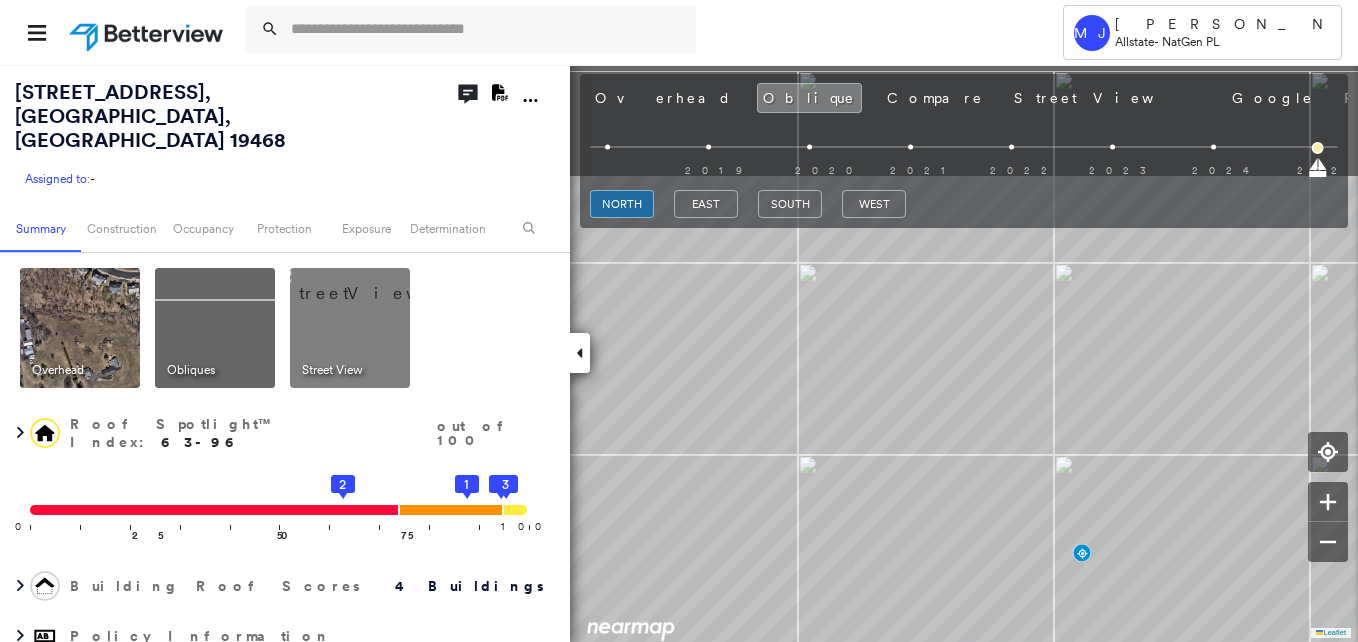 click on "Tower MJ [PERSON_NAME] Allstate  -   NatGen PL [STREET_ADDRESS] Assigned to:  - Assigned to:  - Assigned to:  - Open Comments Download PDF Report Summary Construction Occupancy Protection Exposure Determination Overhead Obliques Street View Roof Spotlight™ Index :  63-96 out of 100 0 100 25 50 75 2 4 3 1 Building Roof Scores 4 Buildings Policy Information Flags :  3 (0 cleared, 3 uncleared) Construction Roof Spotlights :  Exposed Underlayment, Staining, Overhang, Skylight, Chimney and 1 more Property Features :  Car, Patio Furniture, Boat, Playground, Disintegrated Pavement and 3 more Roof Size & Shape :  4 buildings  Occupancy Place Detail Protection Exposure Determination Flags :  3 (0 cleared, 3 uncleared) Uncleared Flags (3) Cleared Flags  (0) Underwriting Review Flagged [DATE] Clear Low Low Priority Roof Score Flagged [DATE] Clear Med Medium Priority Roof Score Flagged [DATE] Clear Action Taken New Entry History Quote/New Business Terms & Conditions General Save Save" at bounding box center (679, 321) 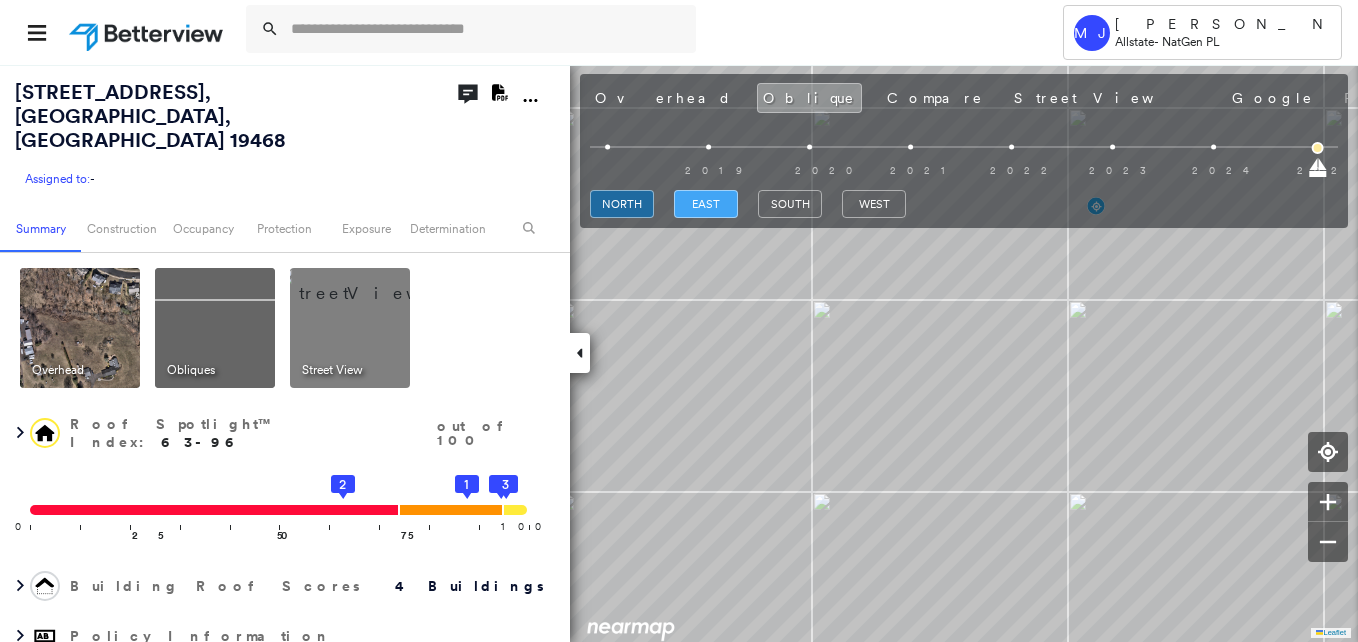 click on "east" at bounding box center [706, 204] 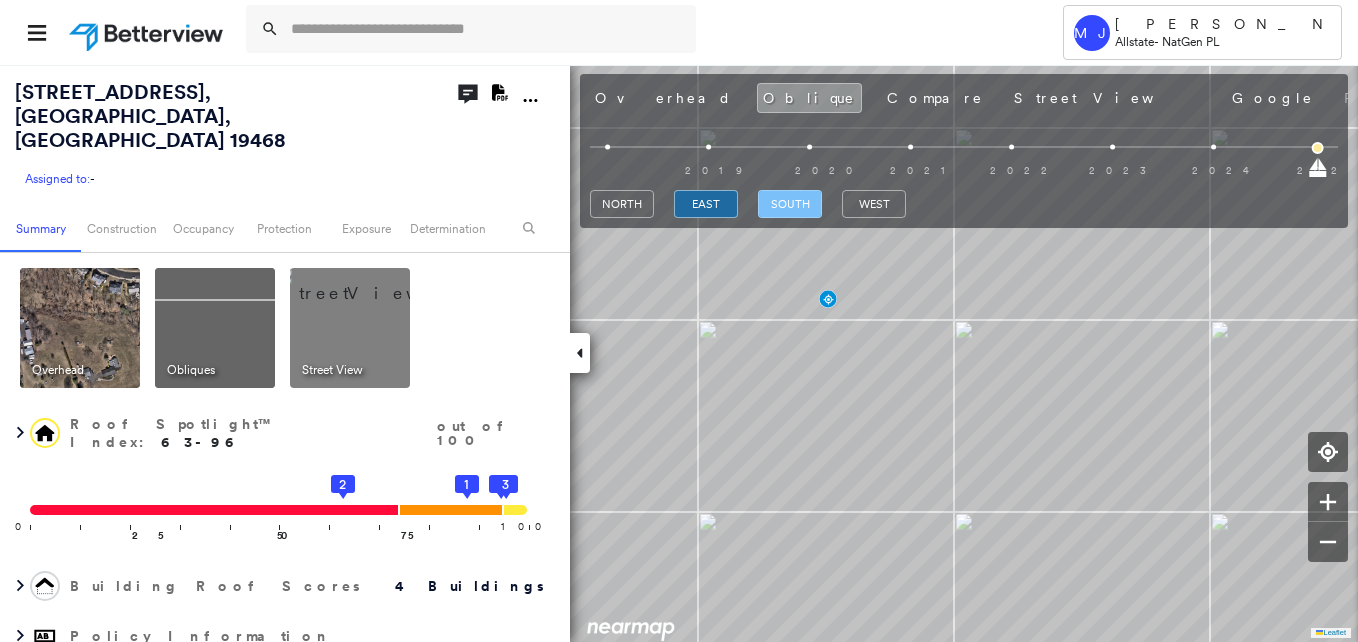 click on "south" at bounding box center (790, 204) 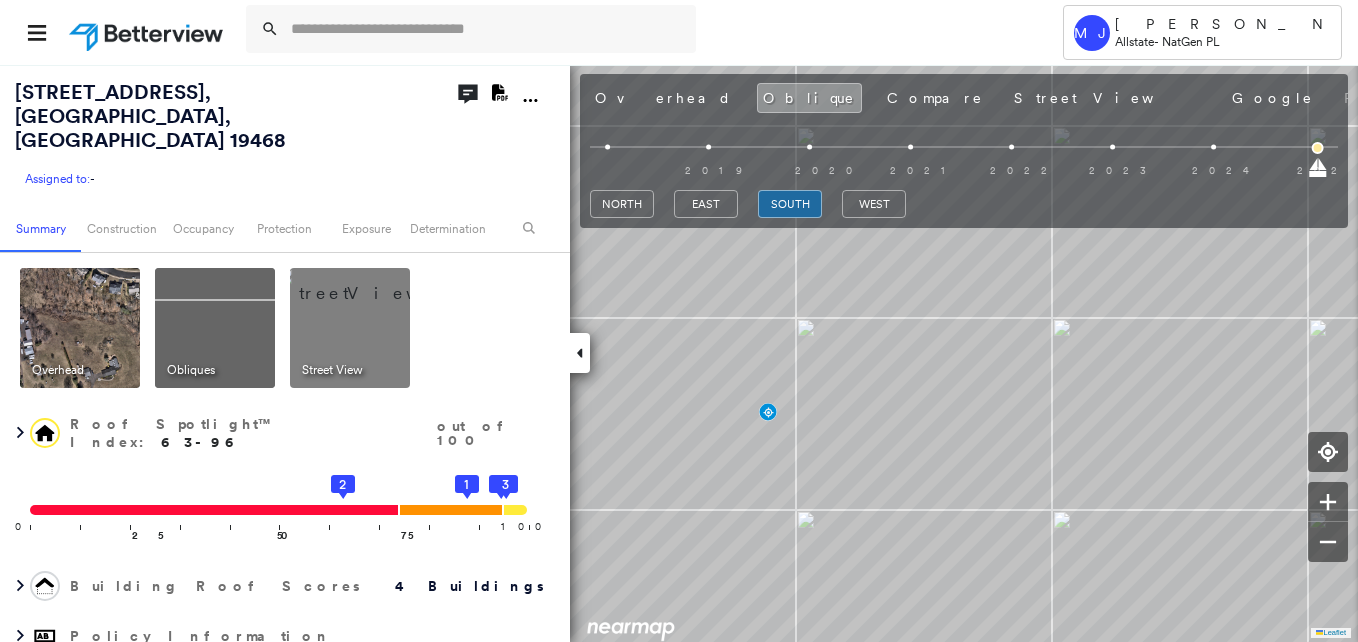 click on "west" at bounding box center [874, 207] 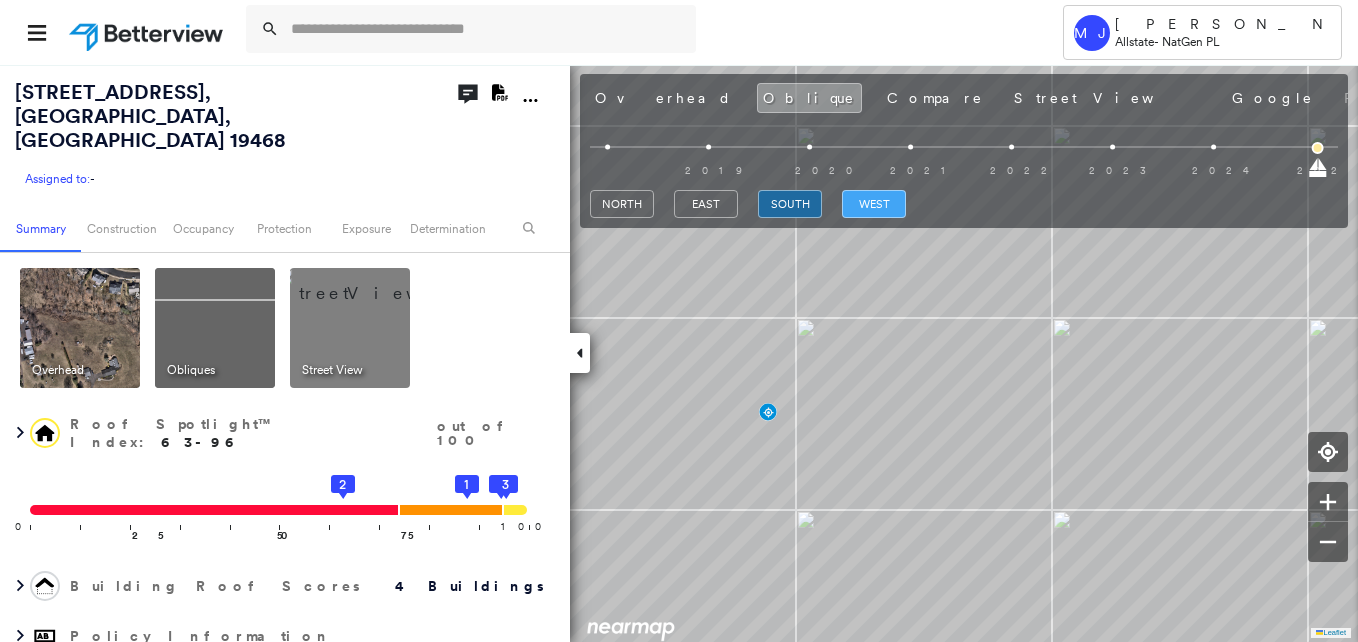 click on "west" at bounding box center (874, 204) 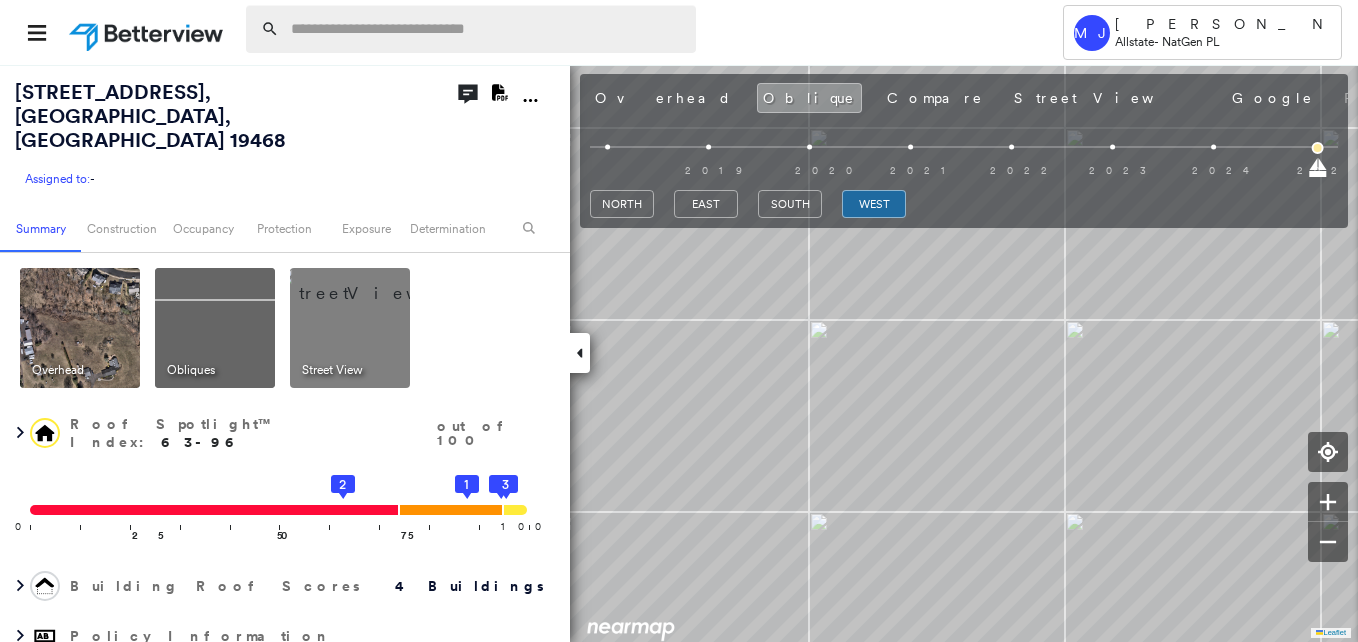 click at bounding box center (487, 29) 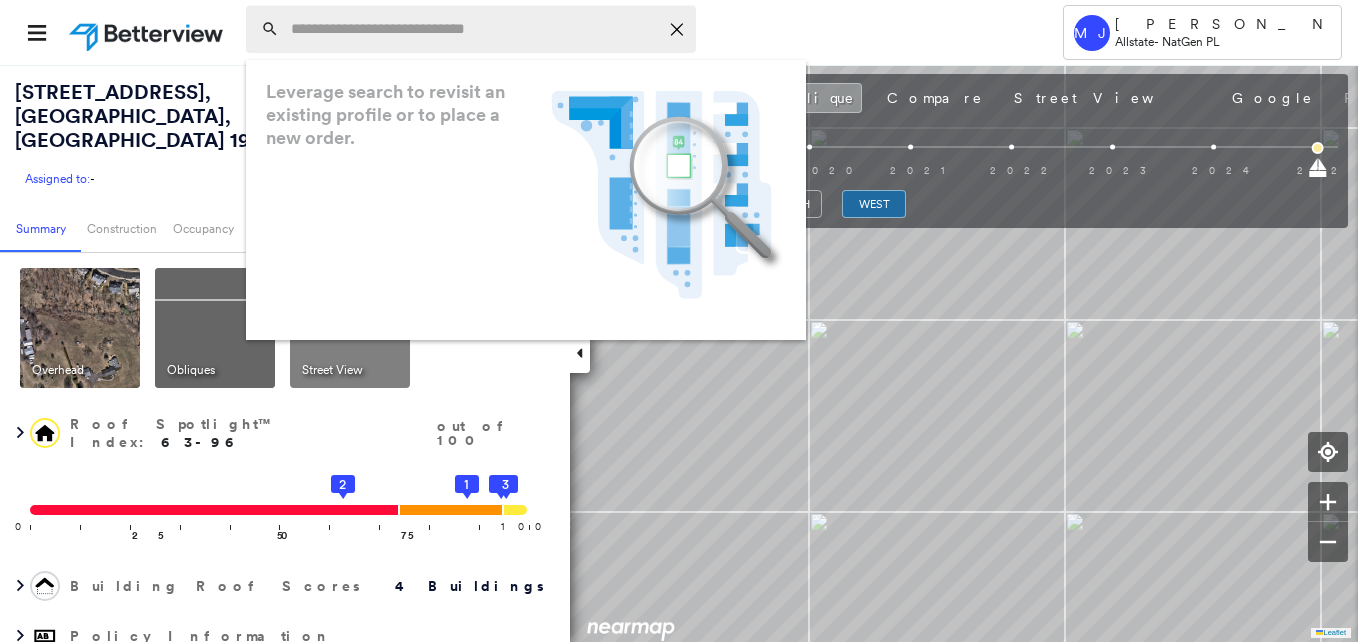 paste on "**********" 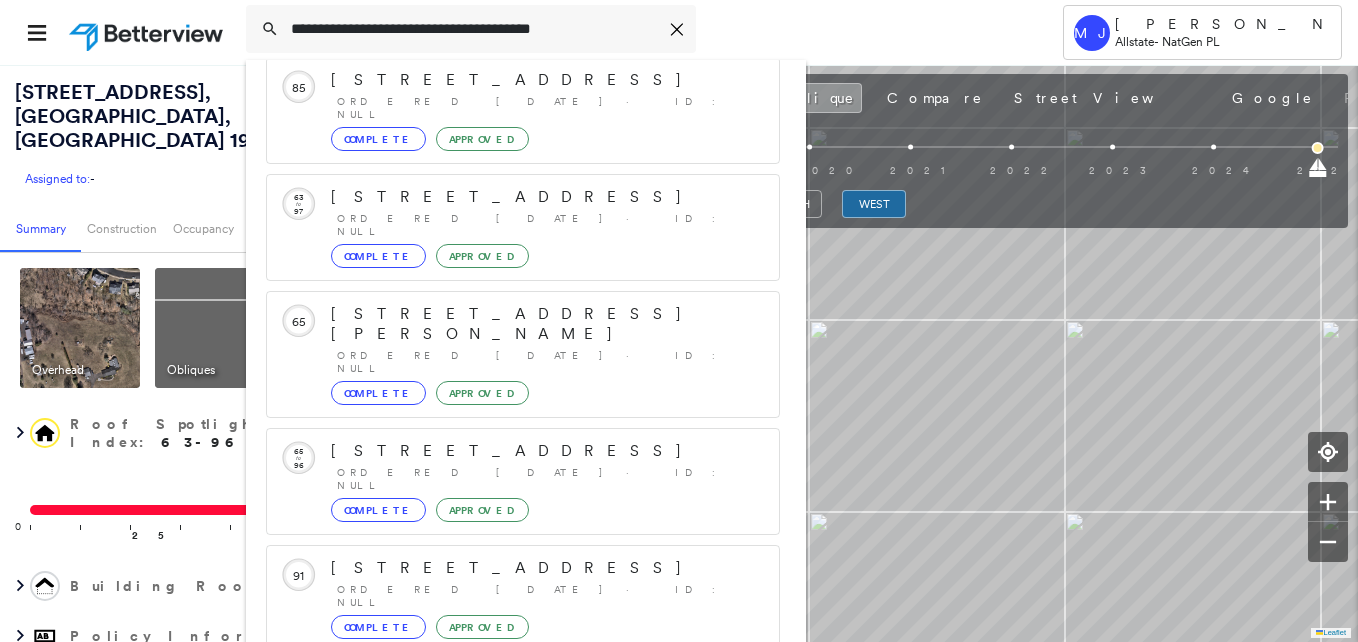 scroll, scrollTop: 161, scrollLeft: 0, axis: vertical 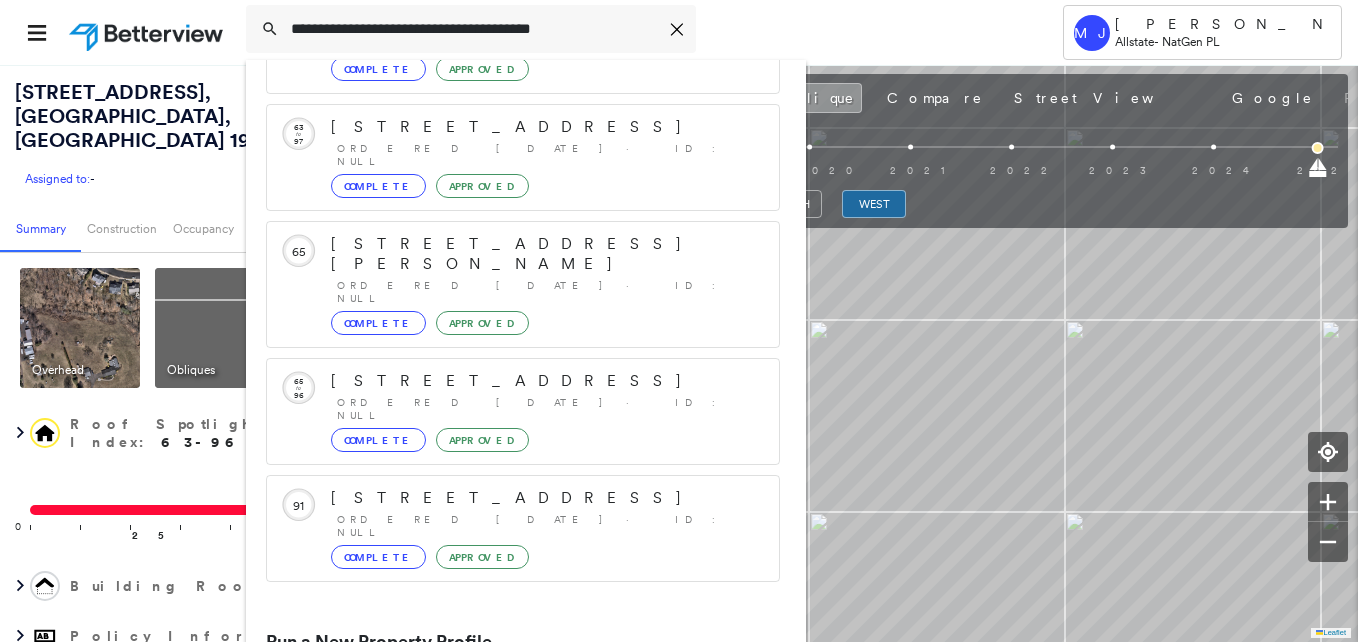 type on "**********" 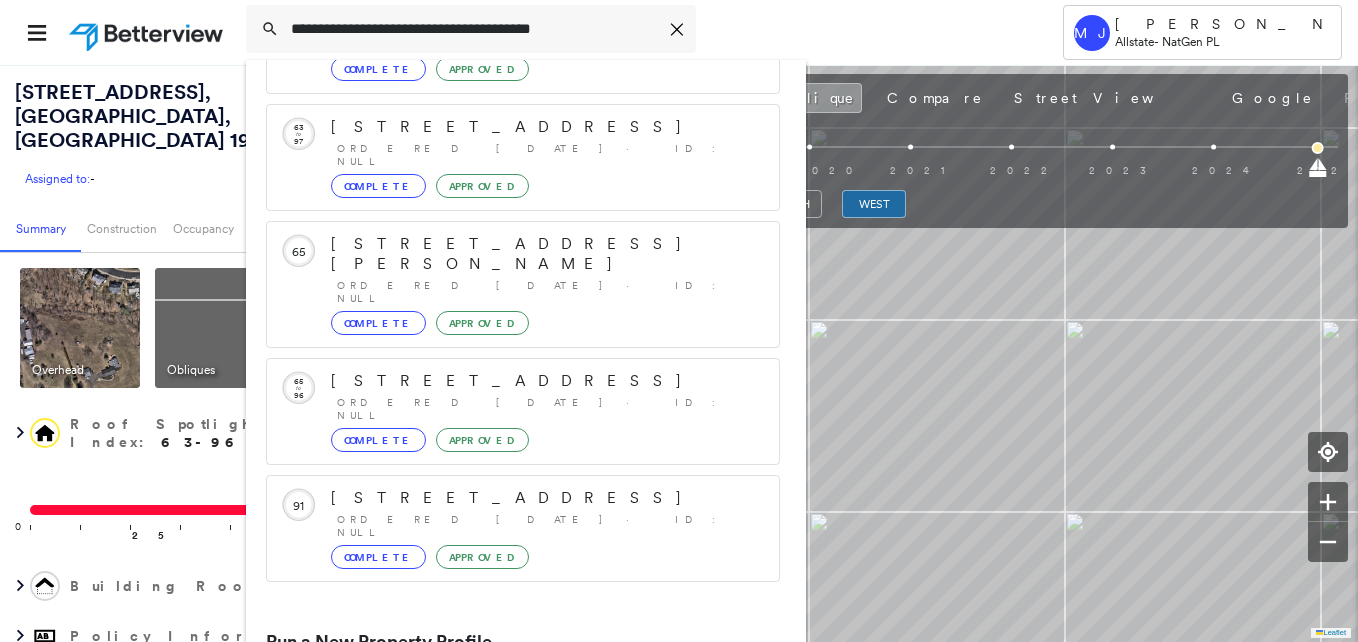click on "[STREET_ADDRESS][PERSON_NAME]" at bounding box center [501, 711] 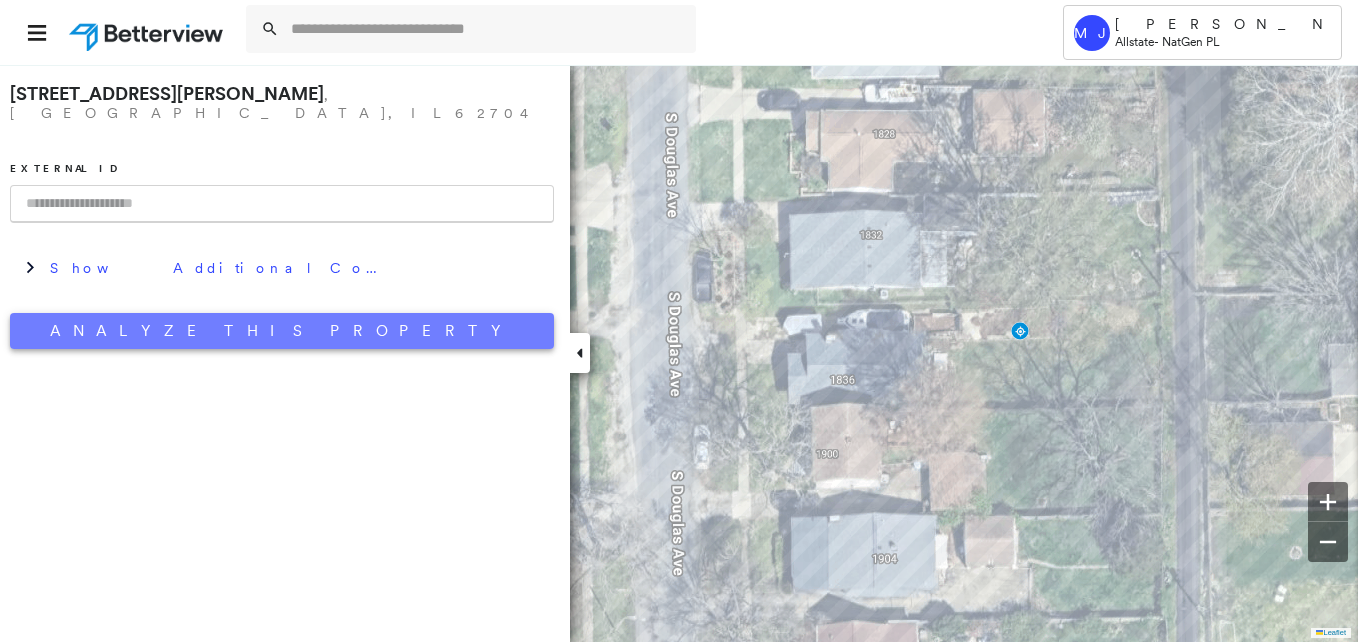 click on "Analyze This Property" at bounding box center [282, 331] 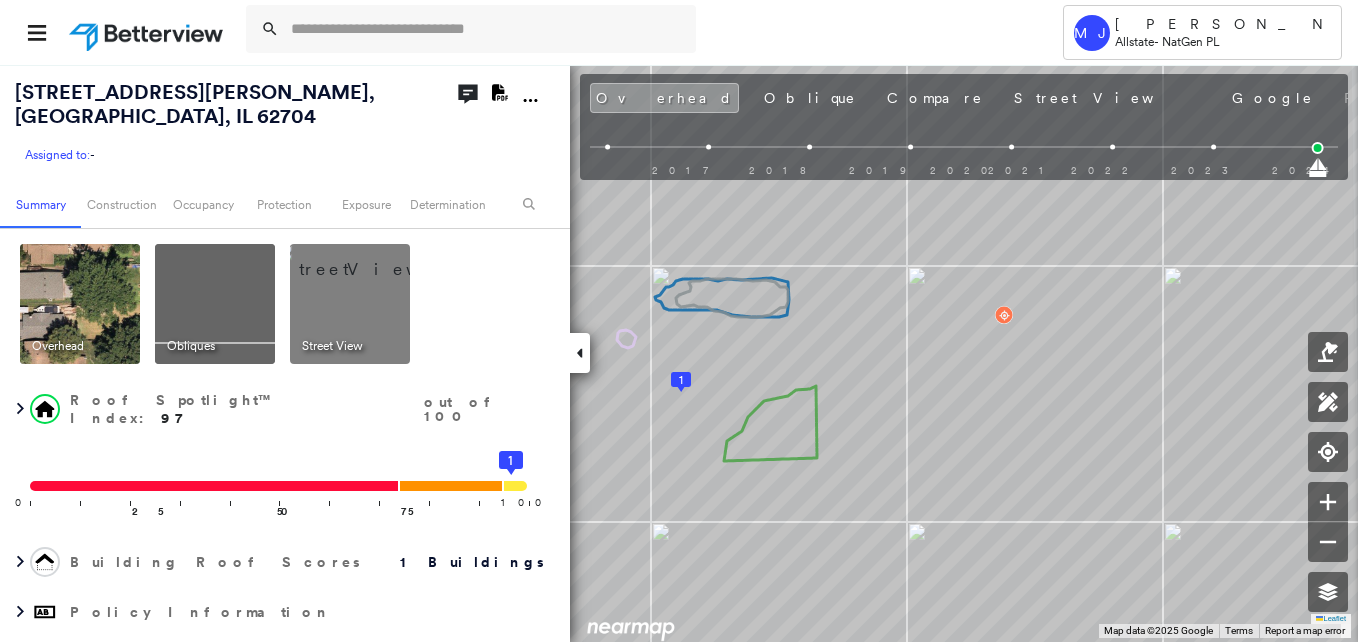 click at bounding box center [215, 304] 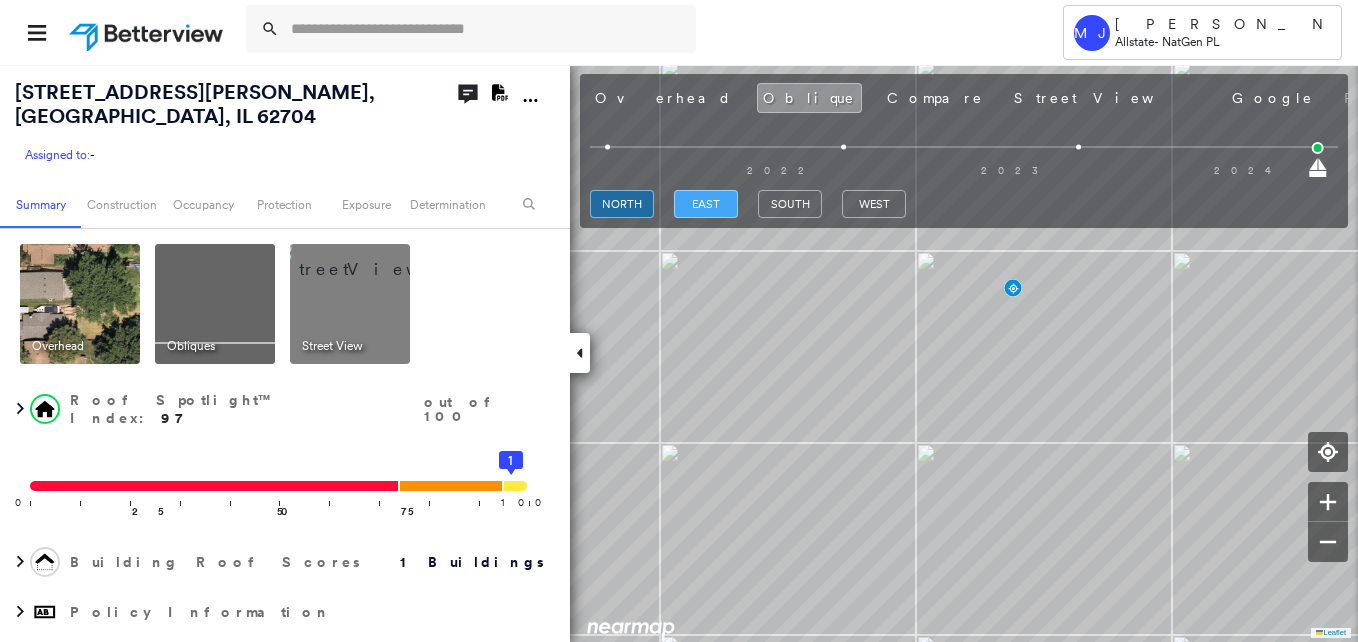 click on "east" at bounding box center [706, 204] 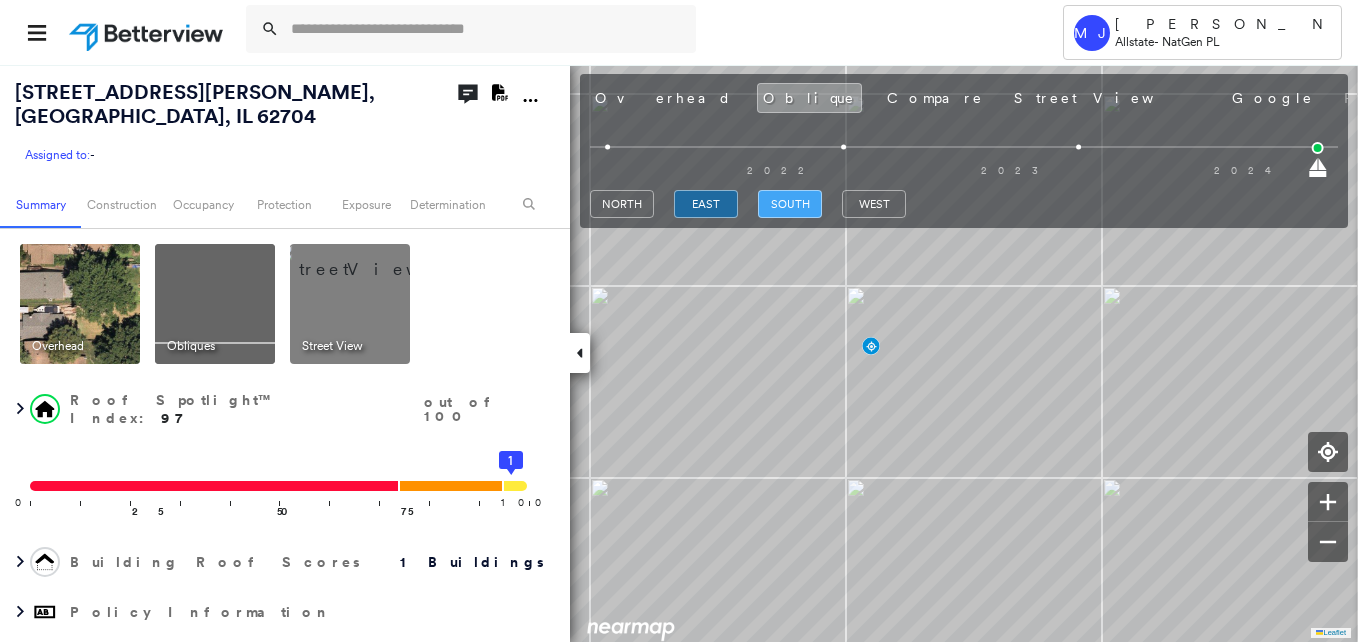 click on "south" at bounding box center (790, 204) 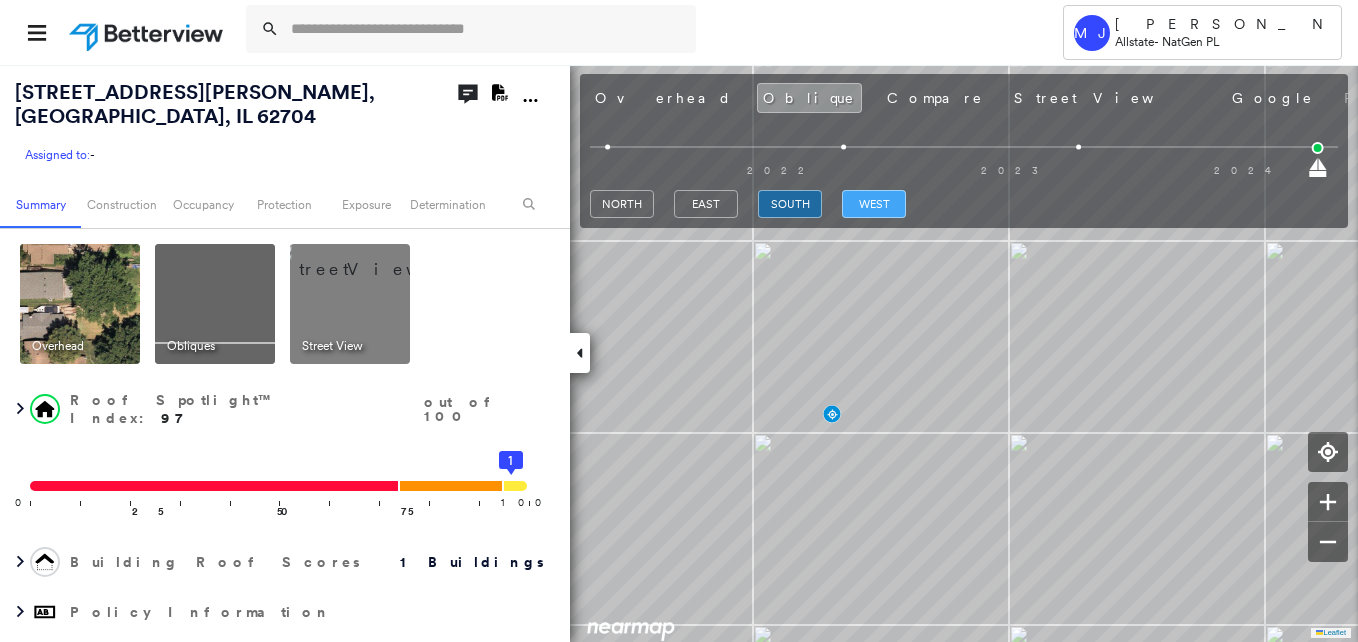 click on "west" at bounding box center [874, 204] 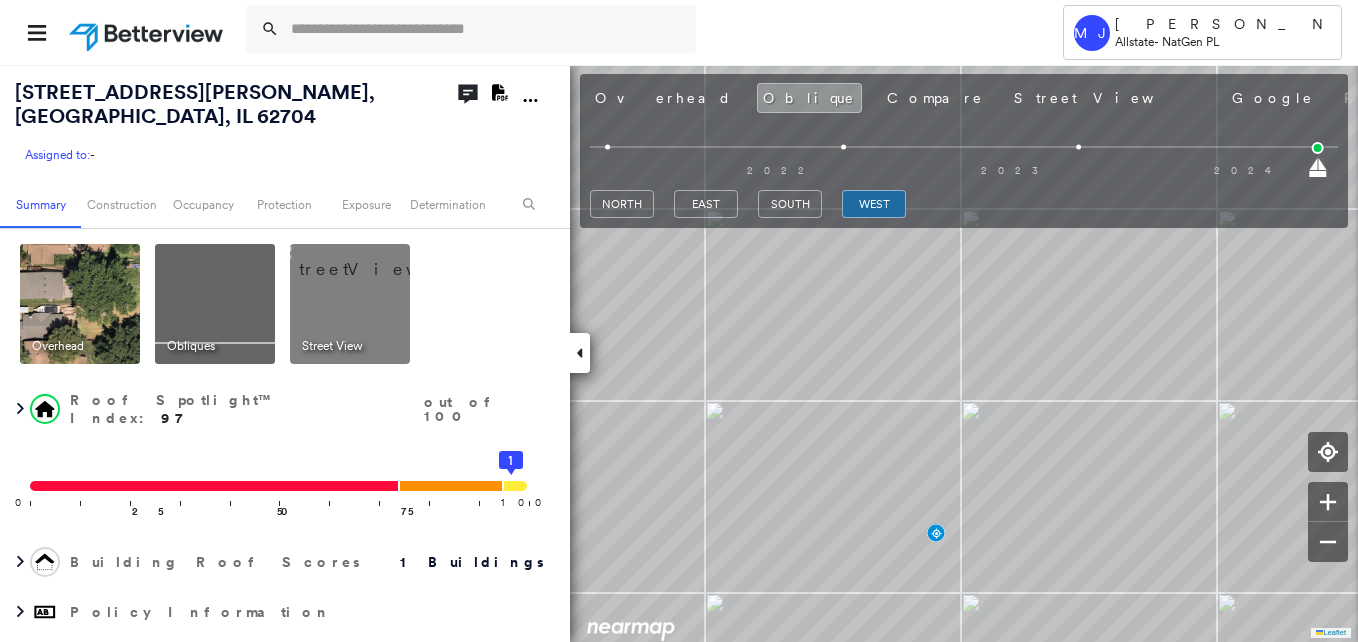 click at bounding box center (374, 259) 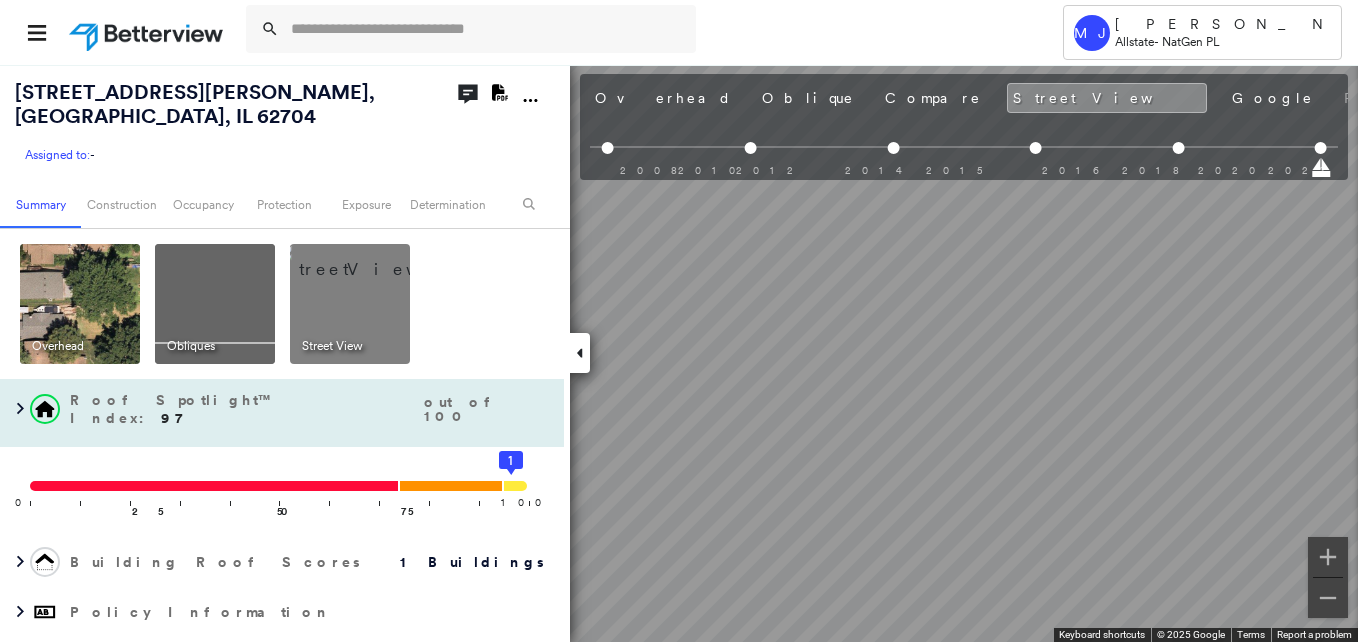 scroll, scrollTop: 0, scrollLeft: 240, axis: horizontal 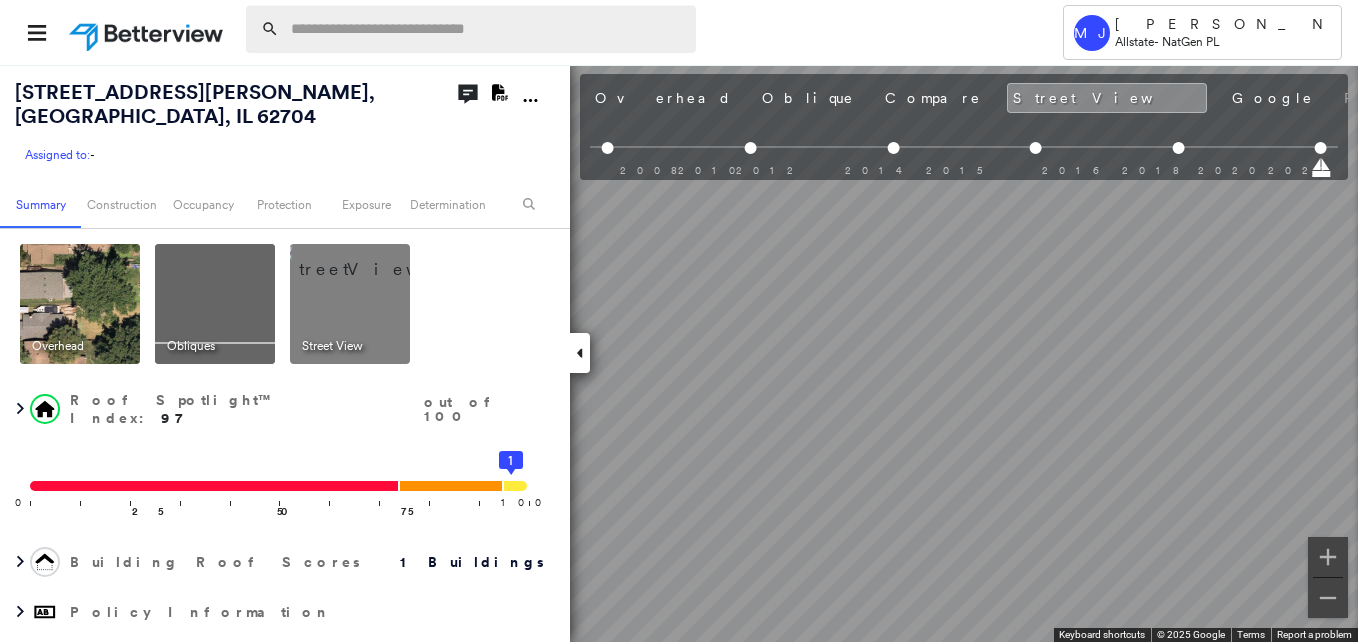 click at bounding box center (487, 29) 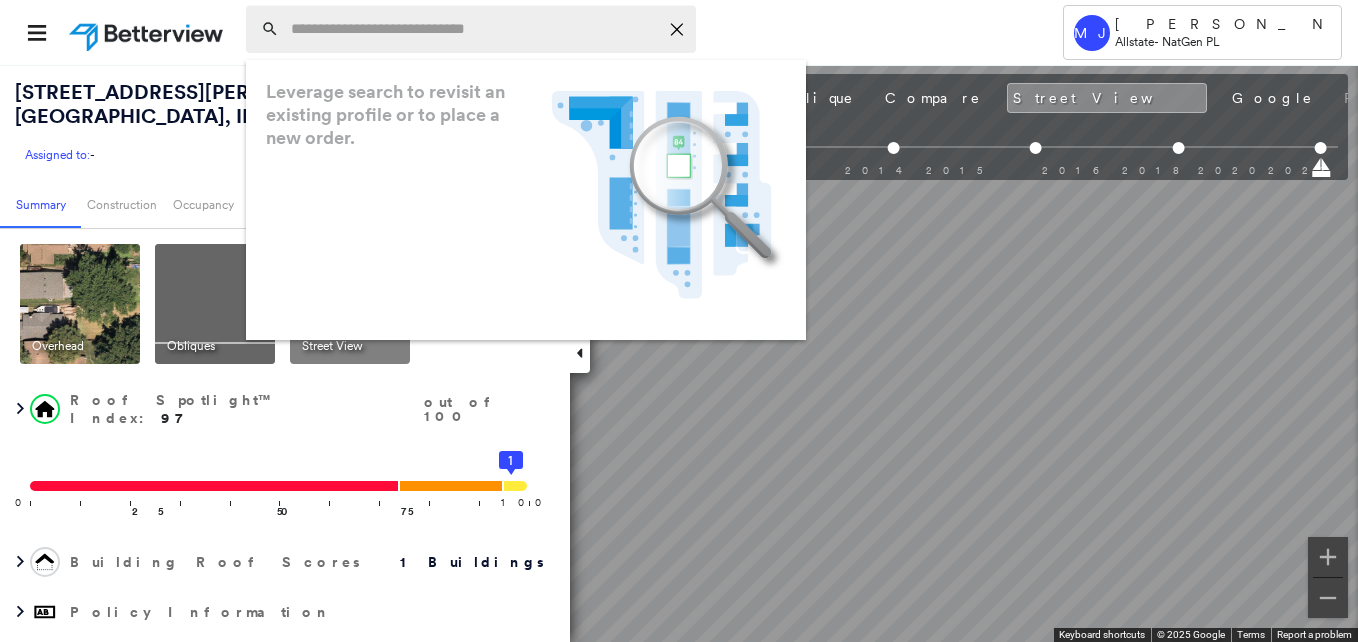 paste on "**********" 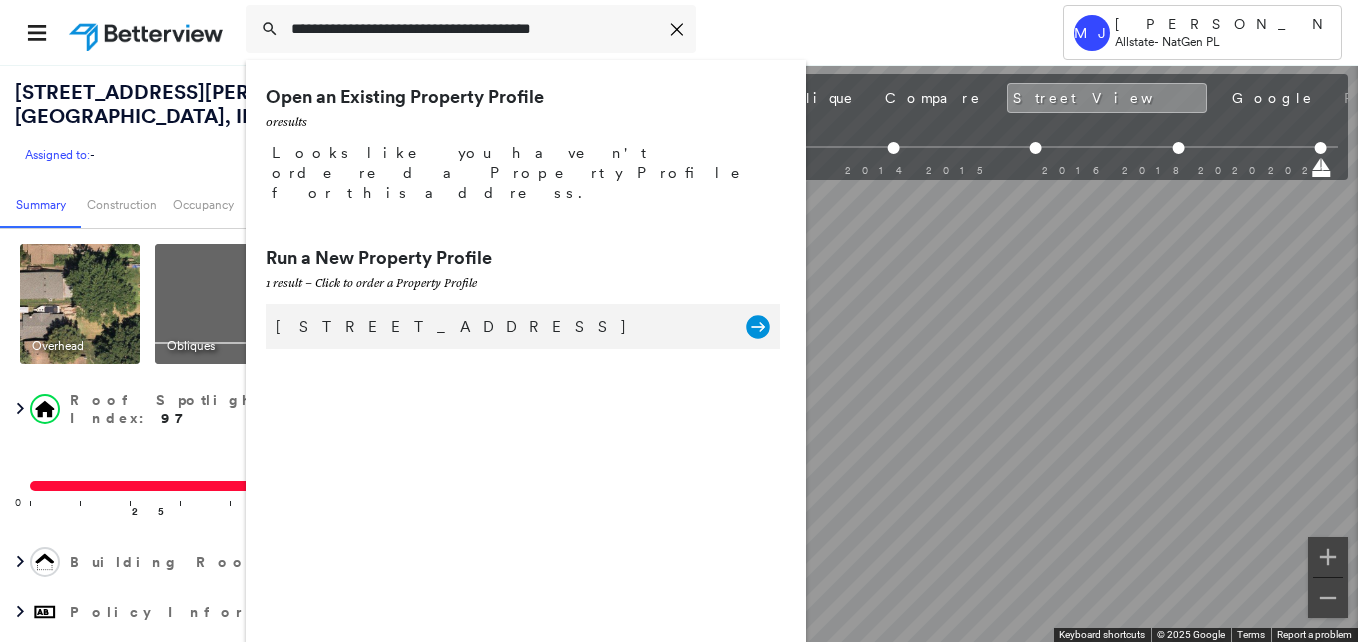 type on "**********" 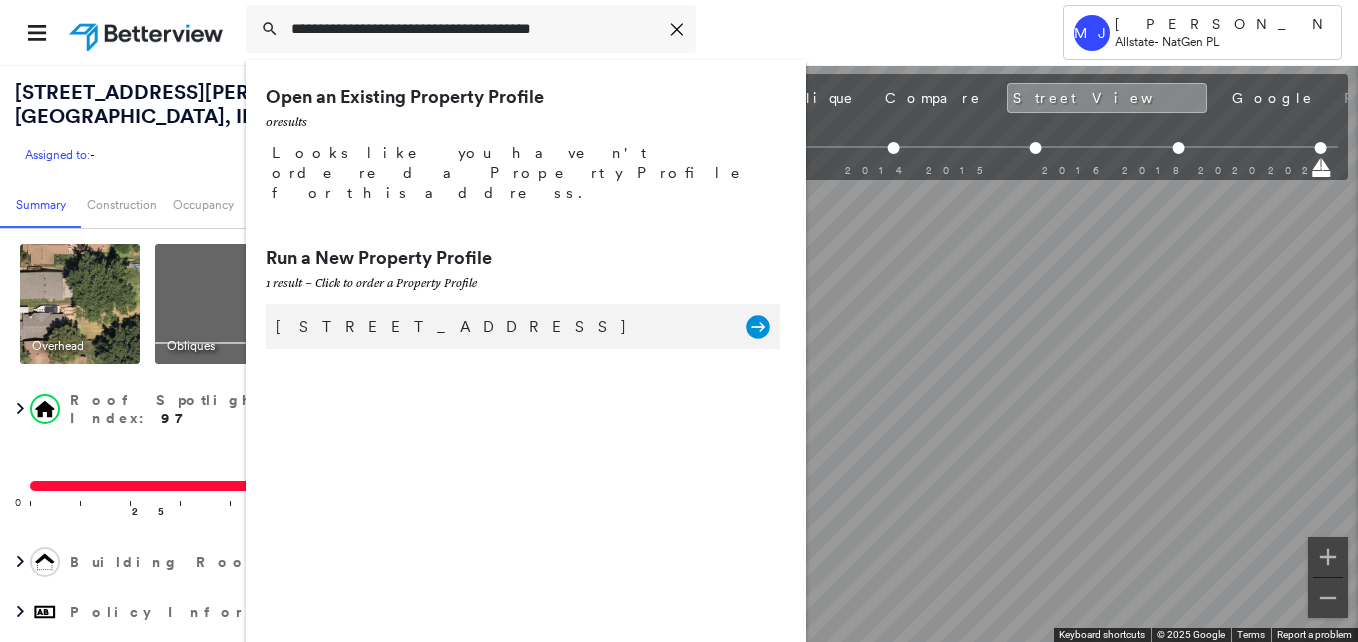click on "[STREET_ADDRESS]" at bounding box center (501, 327) 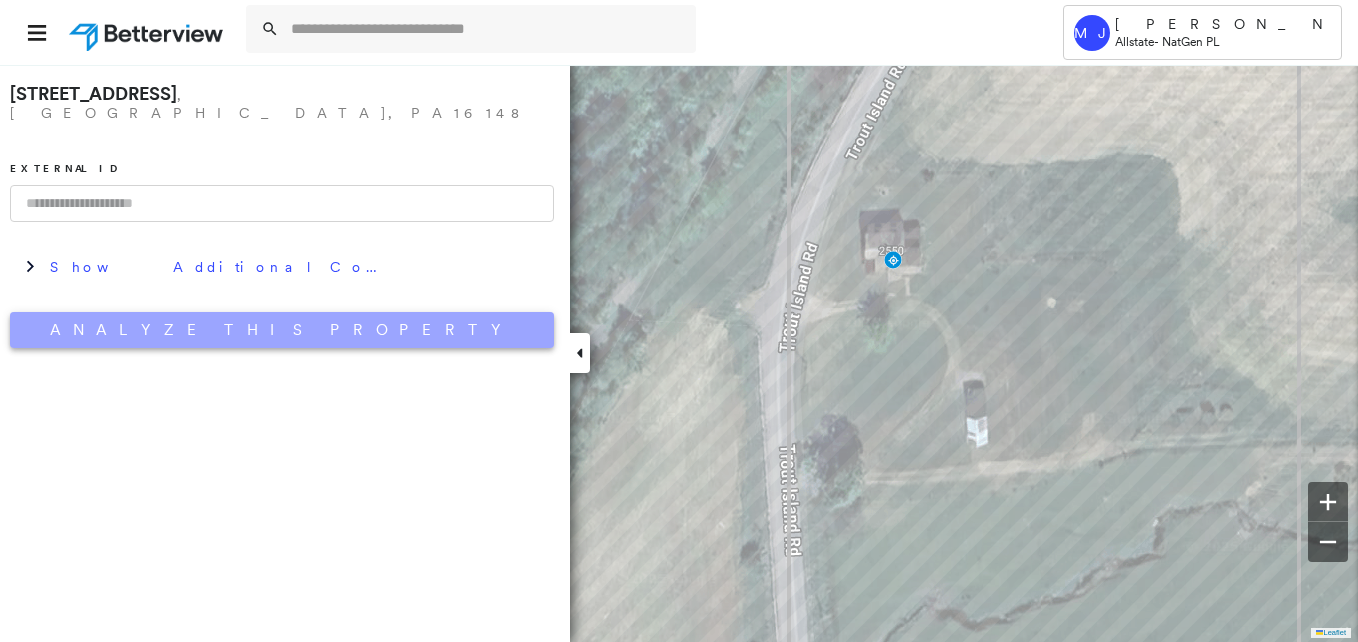 click on "Analyze This Property" at bounding box center (282, 330) 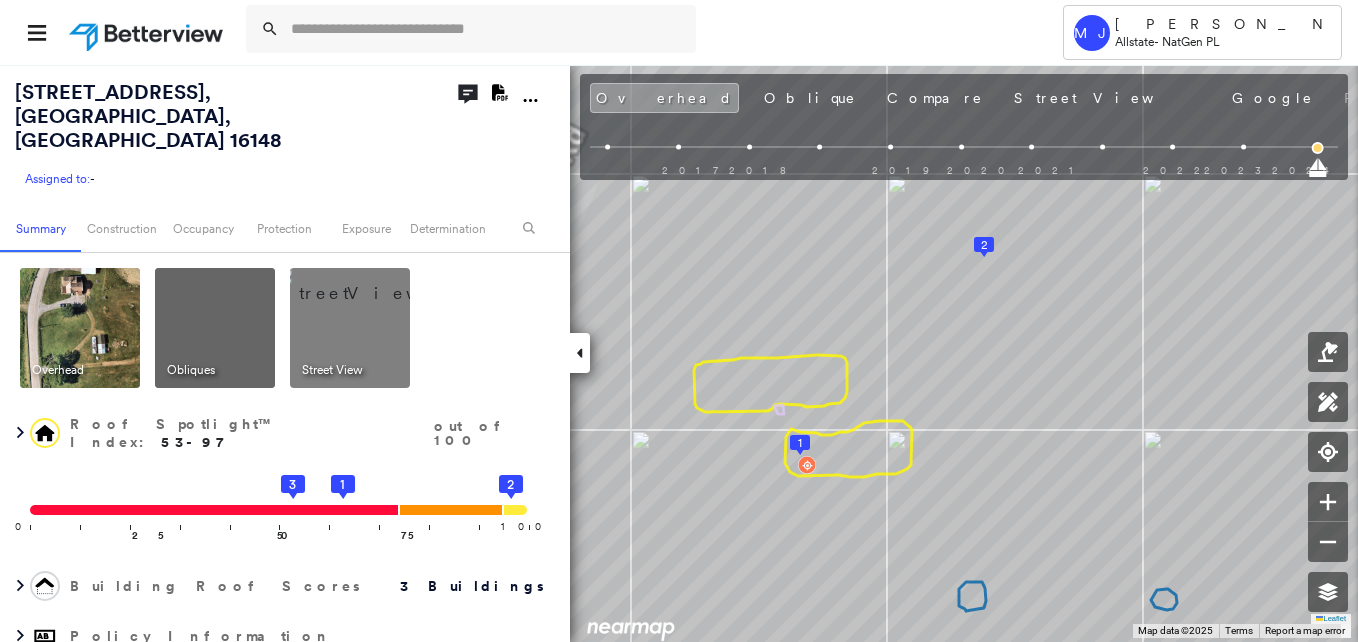 click at bounding box center [215, 328] 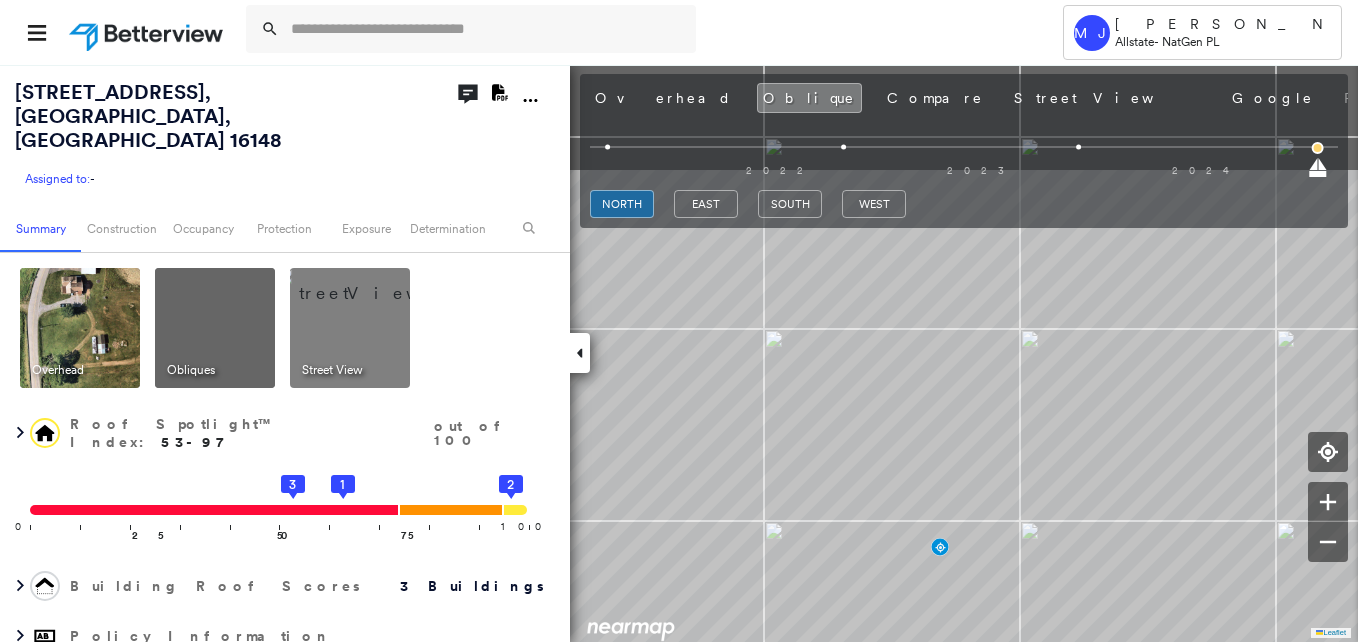 click on "Tower MJ [PERSON_NAME] Allstate  -   NatGen PL [STREET_ADDRESS] Assigned to:  - Assigned to:  - Assigned to:  - Open Comments Download PDF Report Summary Construction Occupancy Protection Exposure Determination Overhead Obliques Street View Roof Spotlight™ Index :  53-97 out of 100 0 100 25 50 75 3 1 2 Building Roof Scores 3 Buildings Policy Information Flags :  3 (0 cleared, 3 uncleared) Construction Roof Spotlights :  Rust, Staining, Chimney Property Features :  Car, Patio Furniture, Water Hazard, Playground, Nonwooden Construction Material Roof Size & Shape :  3 buildings  Occupancy Place Detail Protection Exposure Determination Flags :  3 (0 cleared, 3 uncleared) Uncleared Flags (3) Cleared Flags  (0) Underwriting Review Flagged [DATE] Clear Low Low Priority Roof Score Flagged [DATE] Clear Med Medium Priority Roof Score Flagged [DATE] Clear Action Taken New Entry History Quote/New Business Terms & Conditions Added ACV Endorsement Added Cosmetic Endorsement General Save" at bounding box center (679, 321) 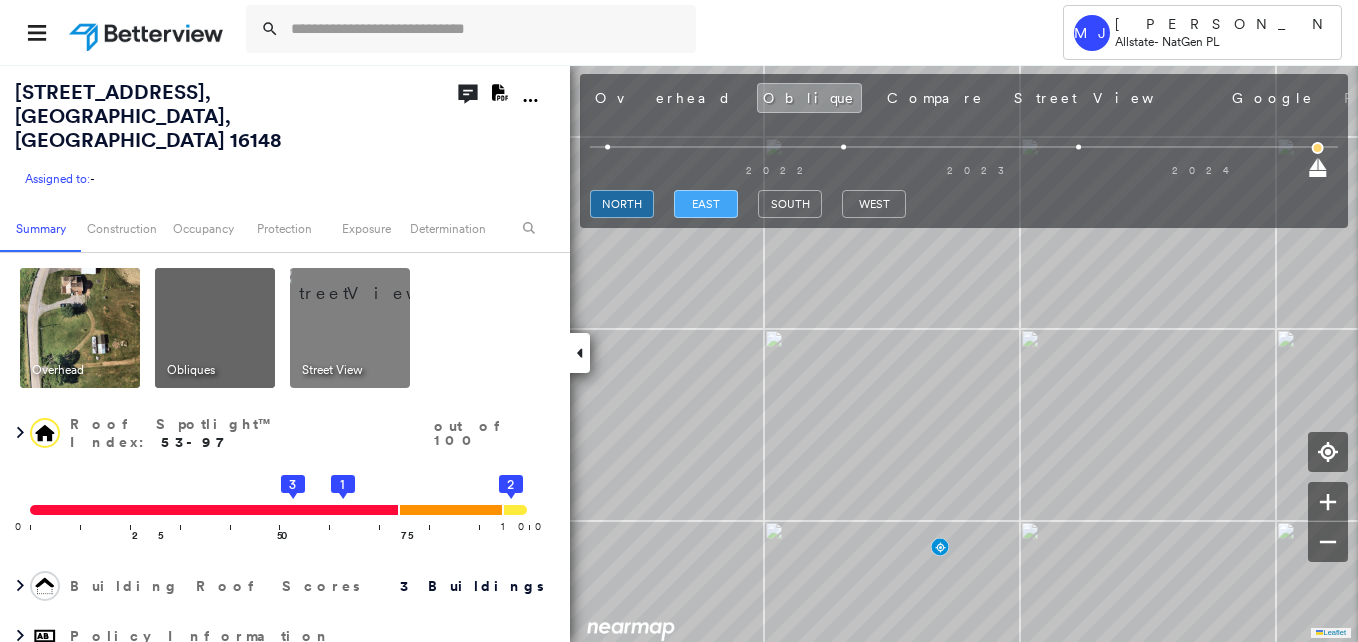 click on "east" at bounding box center (706, 204) 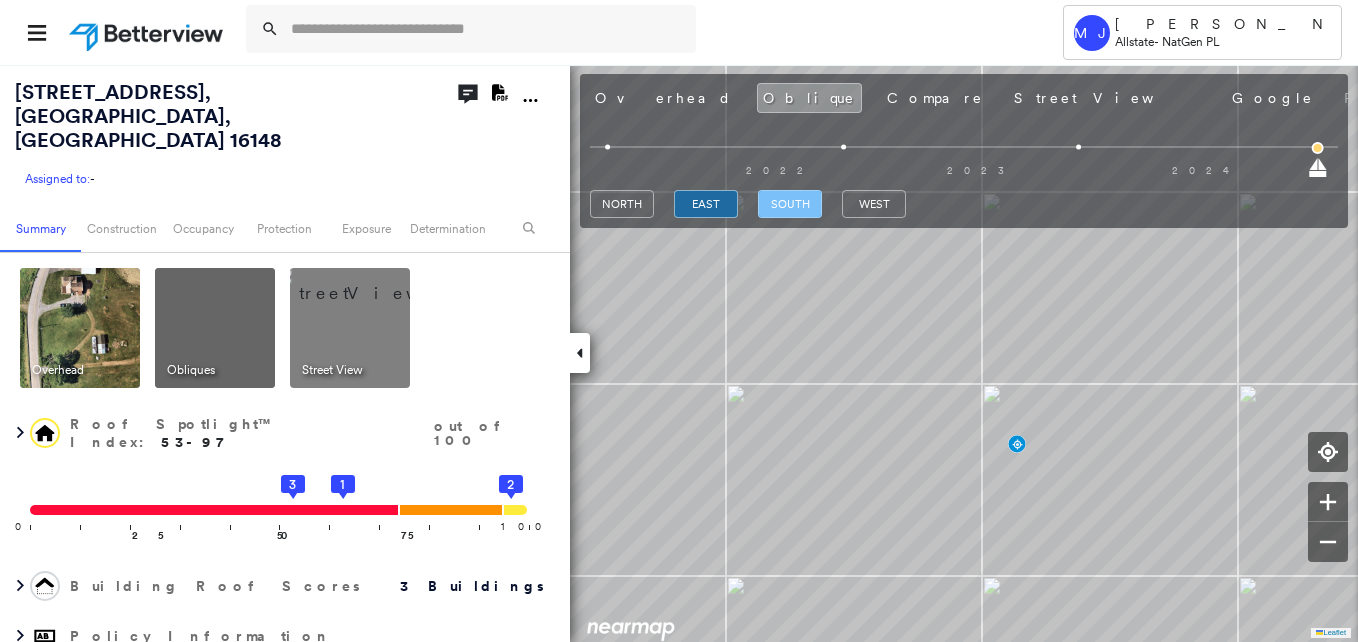 click on "south" at bounding box center (790, 204) 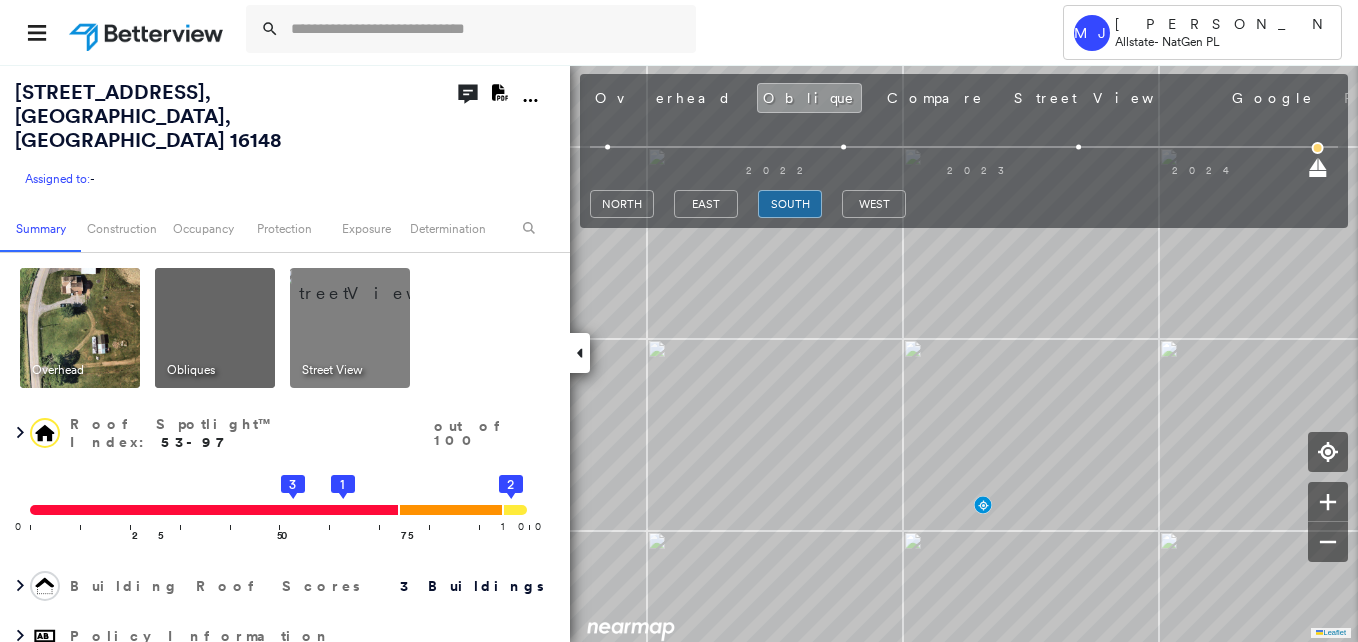 click at bounding box center (374, 283) 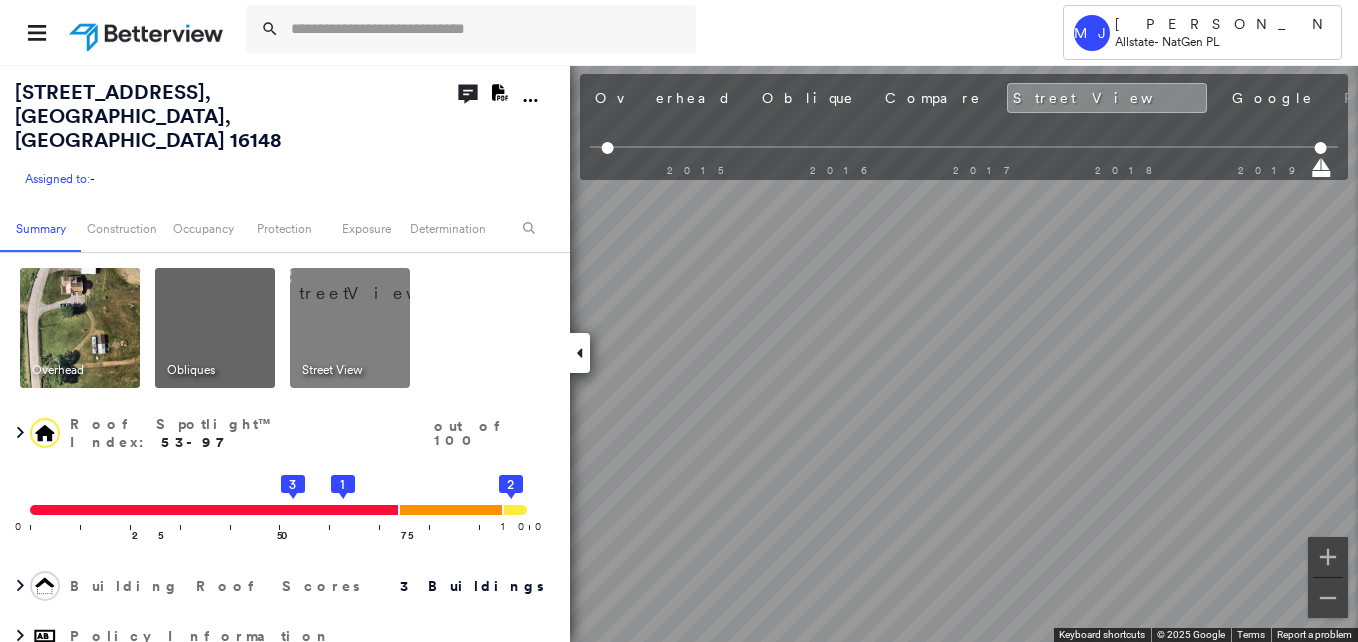 click at bounding box center (215, 328) 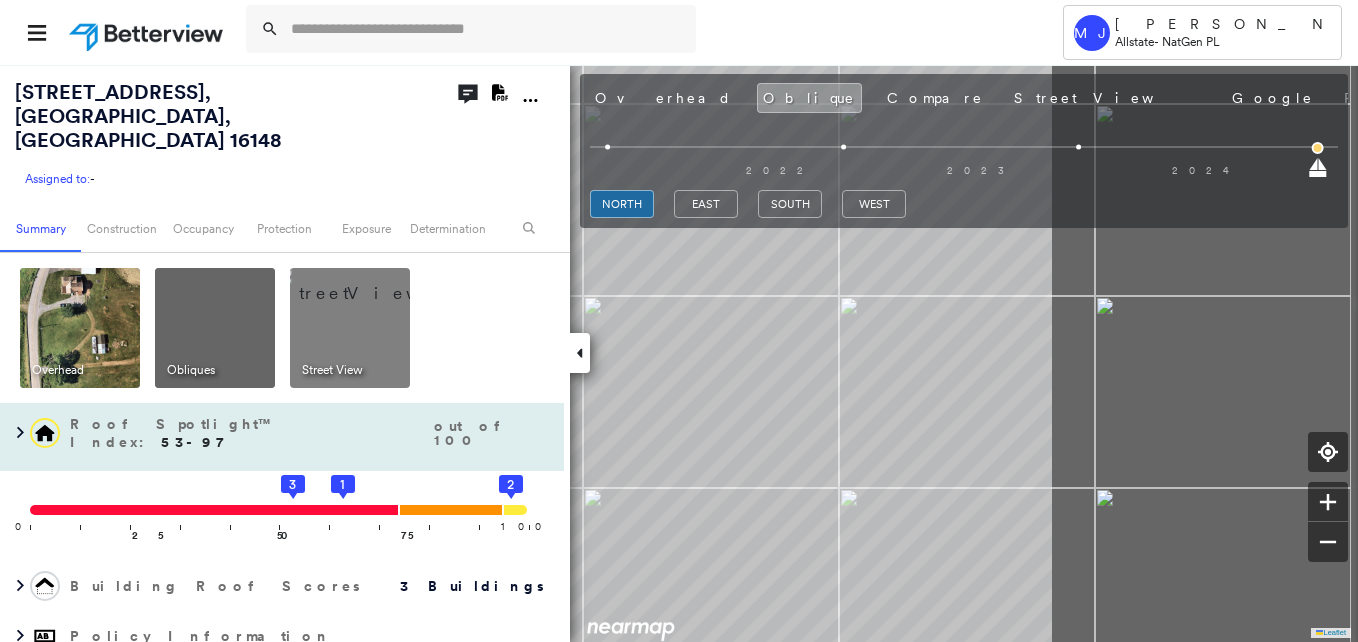click on "[STREET_ADDRESS] Assigned to:  - Assigned to:  - Assigned to:  - Open Comments Download PDF Report Summary Construction Occupancy Protection Exposure Determination Overhead Obliques Street View Roof Spotlight™ Index :  53-97 out of 100 0 100 25 50 75 3 1 2 Building Roof Scores 3 Buildings Policy Information Flags :  3 (0 cleared, 3 uncleared) Construction Roof Spotlights :  Rust, Staining, Chimney Property Features :  Car, Patio Furniture, Water Hazard, Playground, Nonwooden Construction Material Roof Size & Shape :  3 buildings  Occupancy Place Detail Protection Exposure Determination Flags :  3 (0 cleared, 3 uncleared) Uncleared Flags (3) Cleared Flags  (0) Underwriting Review Flagged [DATE] Clear Low Low Priority Roof Score Flagged [DATE] Clear Med Medium Priority Roof Score Flagged [DATE] Clear Action Taken New Entry History Quote/New Business Terms & Conditions Added ACV Endorsement Added Cosmetic Endorsement Inspection/Loss Control Onsite Inspection Ordered General" at bounding box center (679, 353) 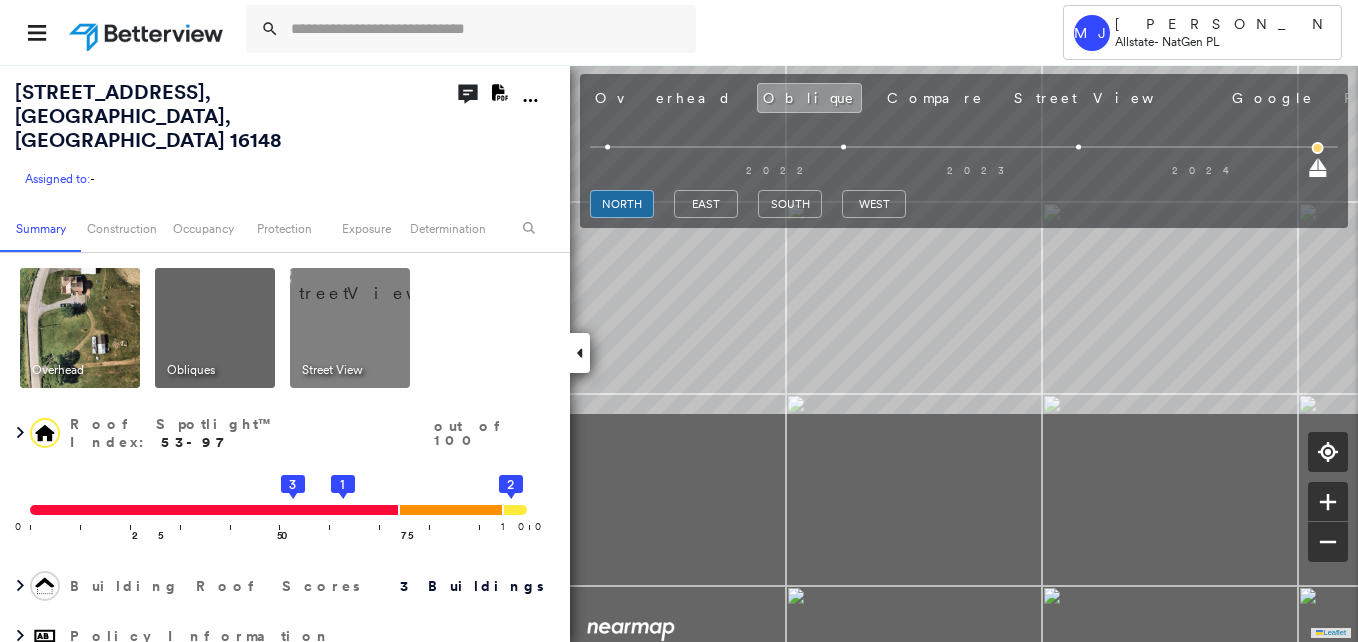click on "[STREET_ADDRESS] Assigned to:  - Assigned to:  - Assigned to:  - Open Comments Download PDF Report Summary Construction Occupancy Protection Exposure Determination Overhead Obliques Street View Roof Spotlight™ Index :  53-97 out of 100 0 100 25 50 75 3 1 2 Building Roof Scores 3 Buildings Policy Information Flags :  3 (0 cleared, 3 uncleared) Construction Roof Spotlights :  Rust, Staining, Chimney Property Features :  Car, Patio Furniture, Water Hazard, Playground, Nonwooden Construction Material Roof Size & Shape :  3 buildings  Occupancy Place Detail Protection Exposure Determination Flags :  3 (0 cleared, 3 uncleared) Uncleared Flags (3) Cleared Flags  (0) Underwriting Review Flagged [DATE] Clear Low Low Priority Roof Score Flagged [DATE] Clear Med Medium Priority Roof Score Flagged [DATE] Clear Action Taken New Entry History Quote/New Business Terms & Conditions Added ACV Endorsement Added Cosmetic Endorsement Inspection/Loss Control Onsite Inspection Ordered General" at bounding box center [679, 353] 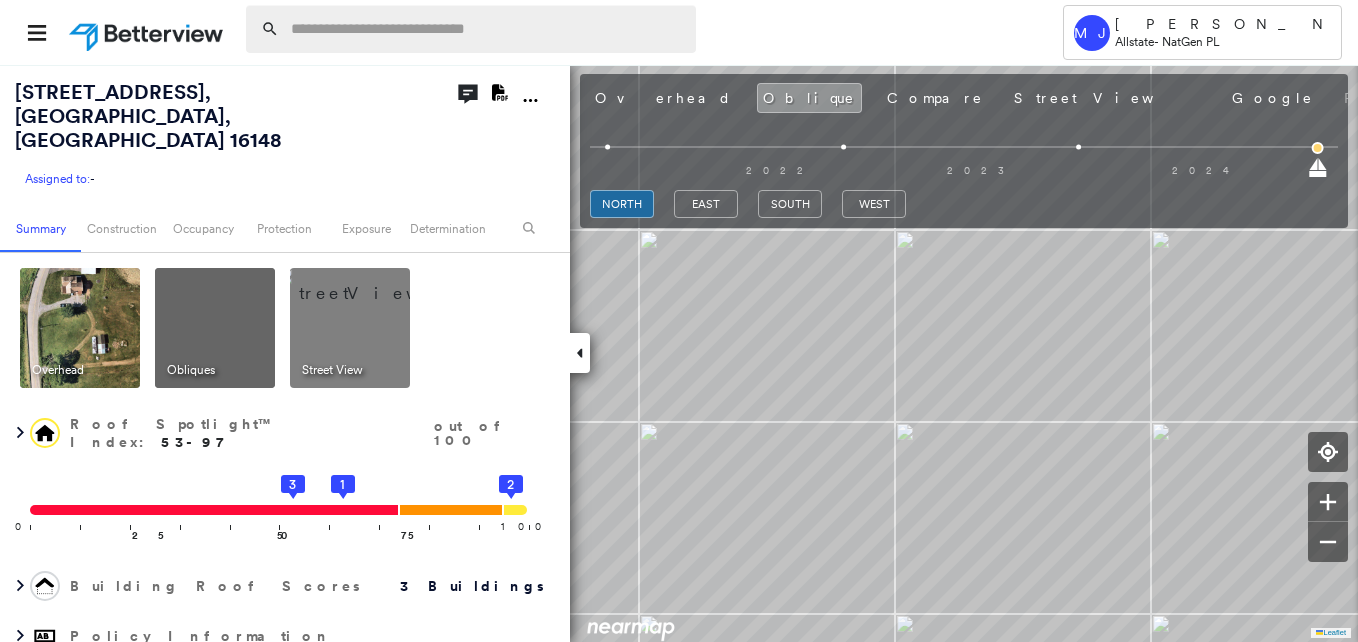 click at bounding box center (487, 29) 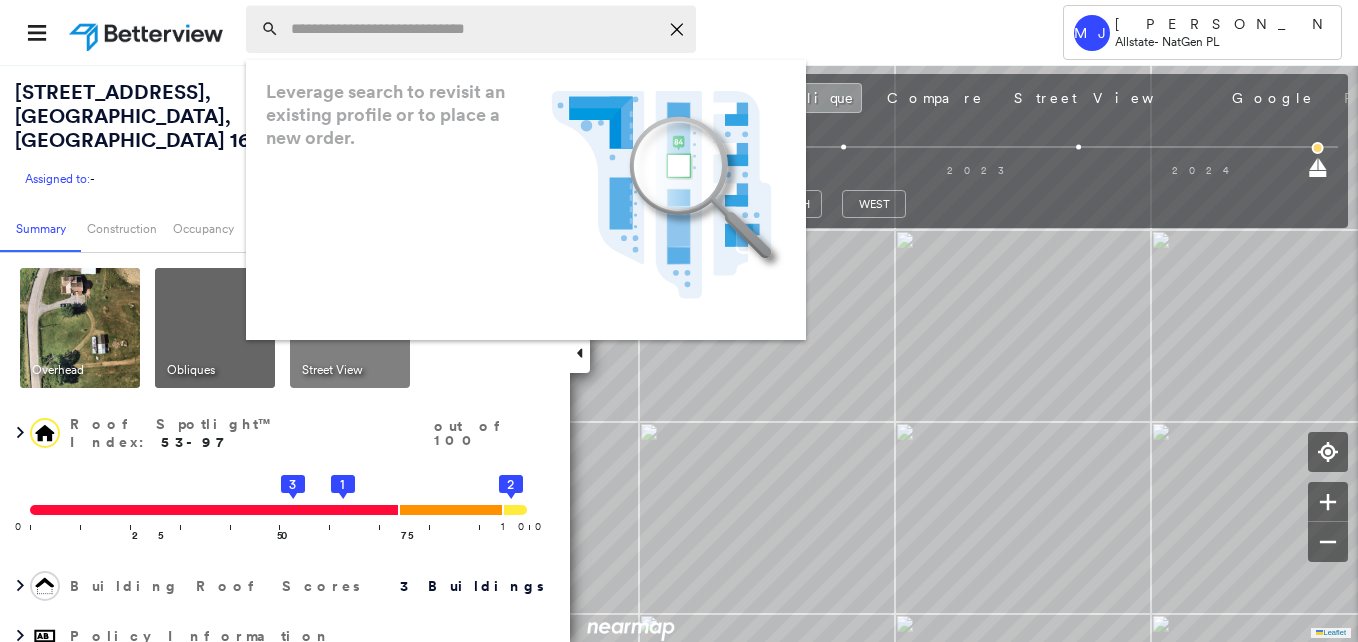paste on "**********" 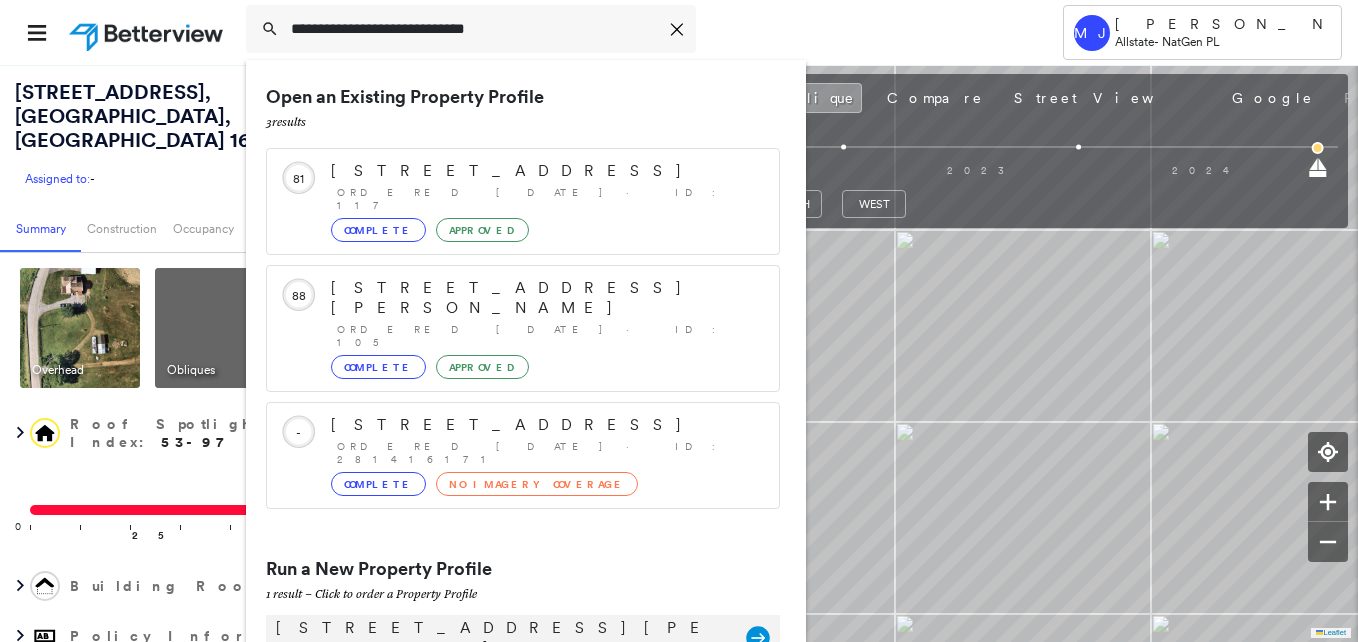 type on "**********" 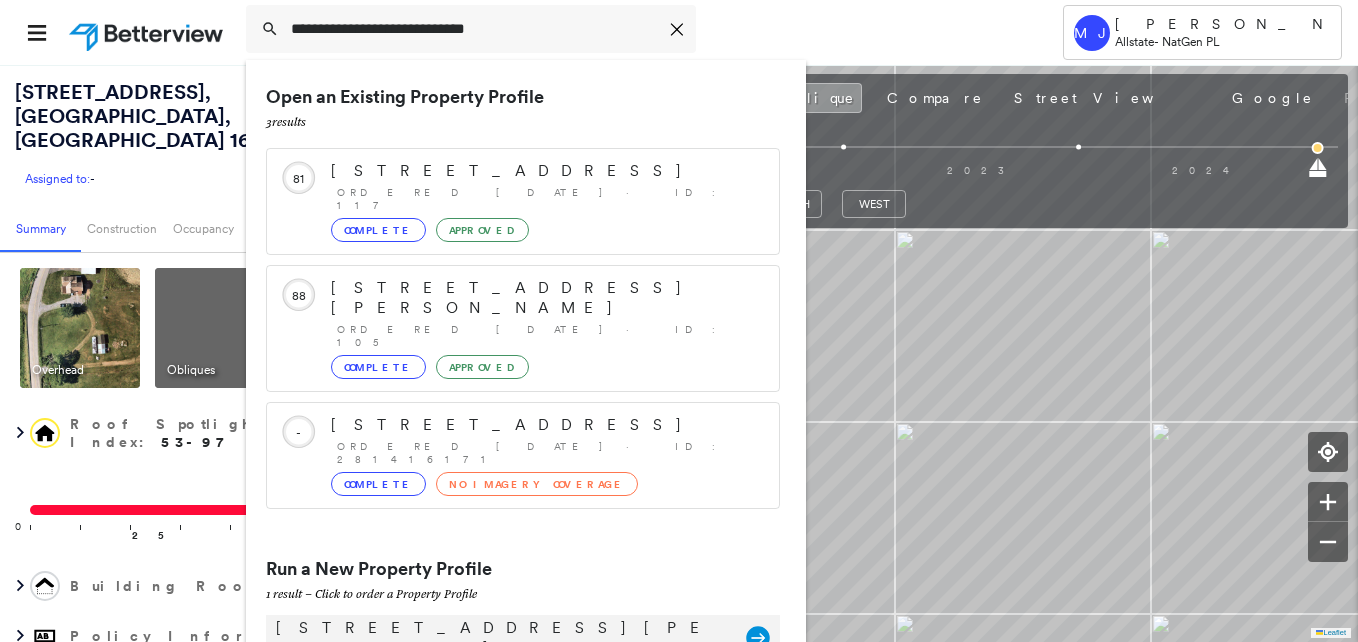 click on "[STREET_ADDRESS][PERSON_NAME]" at bounding box center (501, 638) 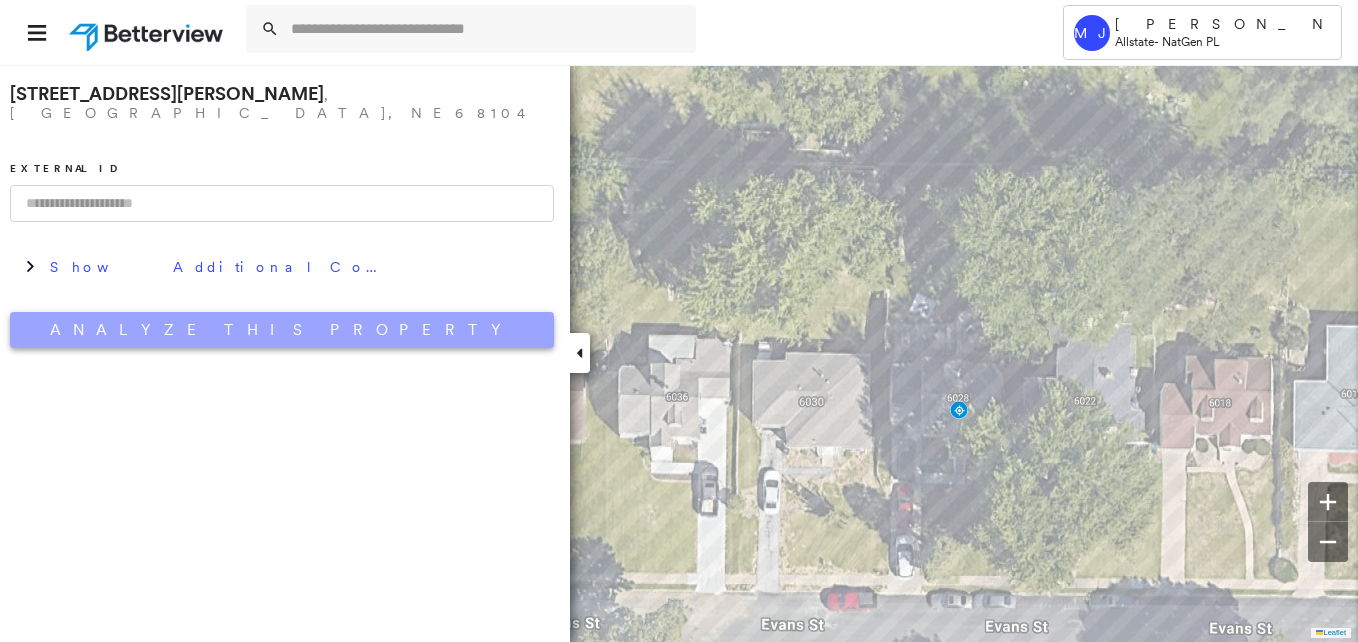 click on "Analyze This Property" at bounding box center [282, 330] 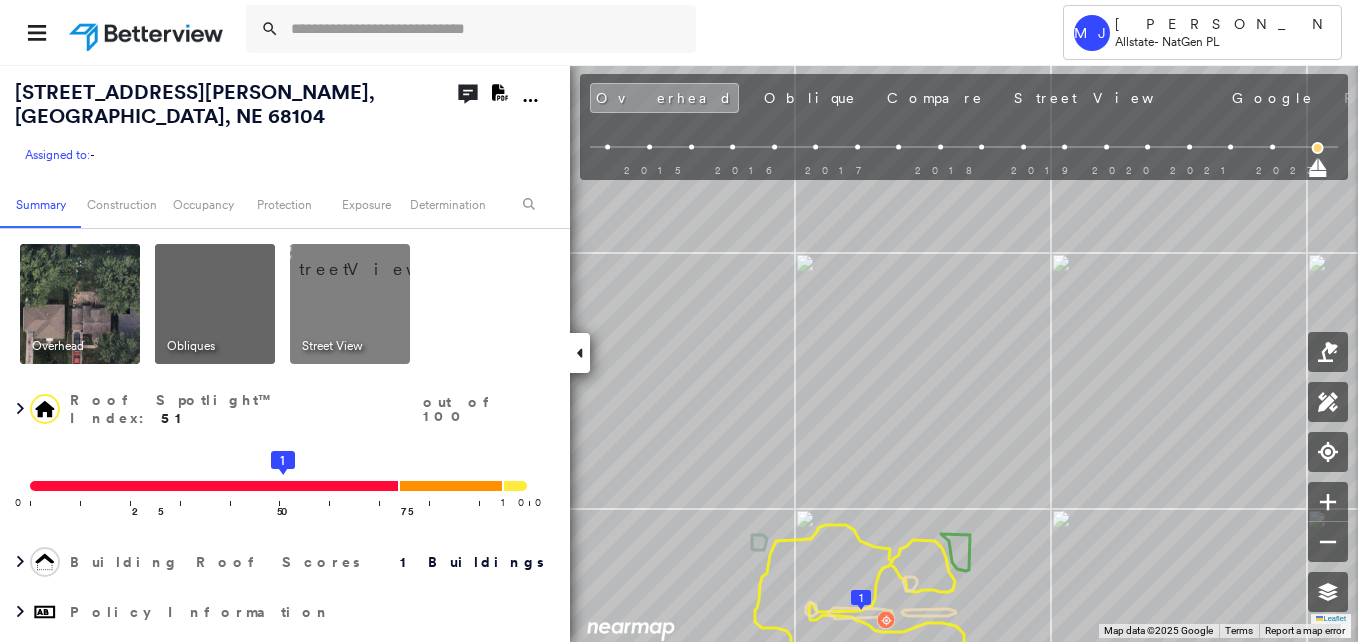 click at bounding box center [215, 304] 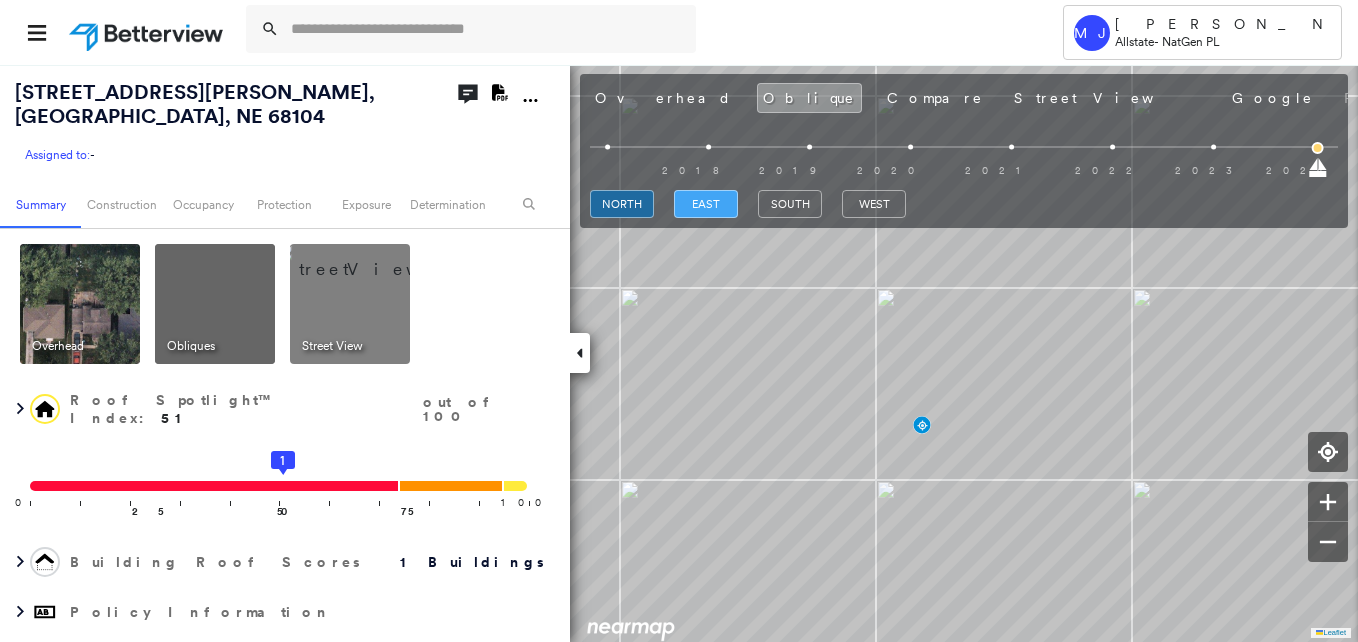 click on "east" at bounding box center (706, 204) 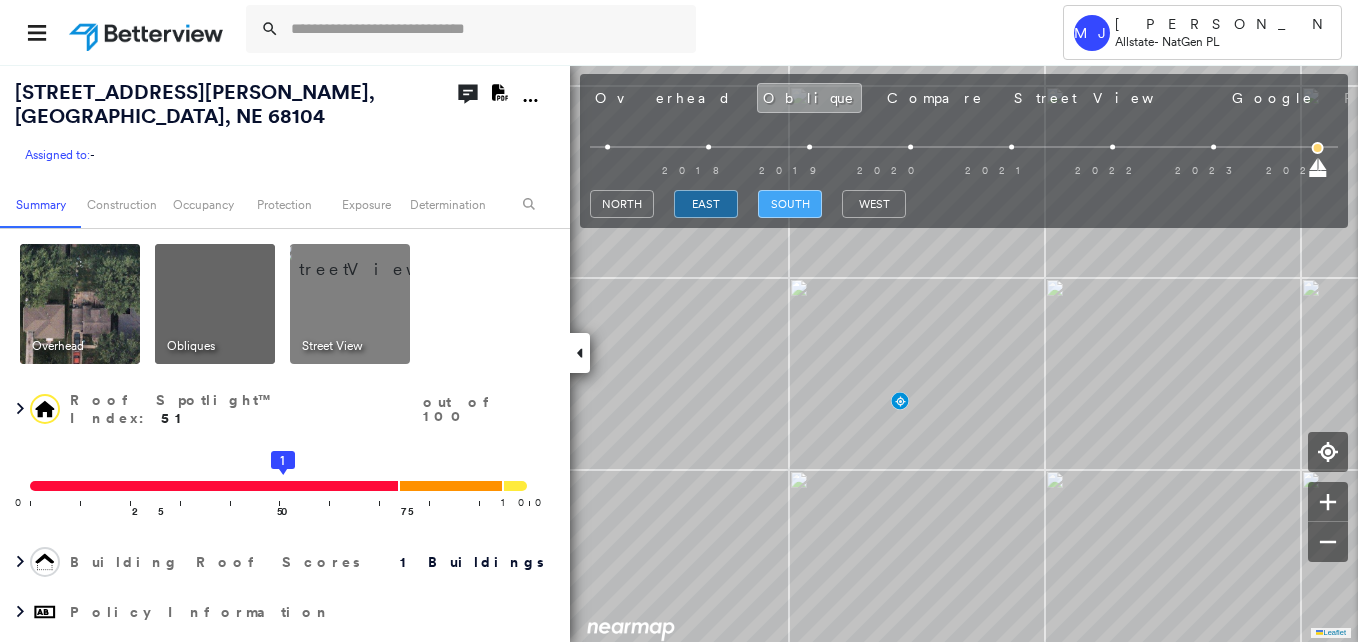 click on "south" at bounding box center (790, 204) 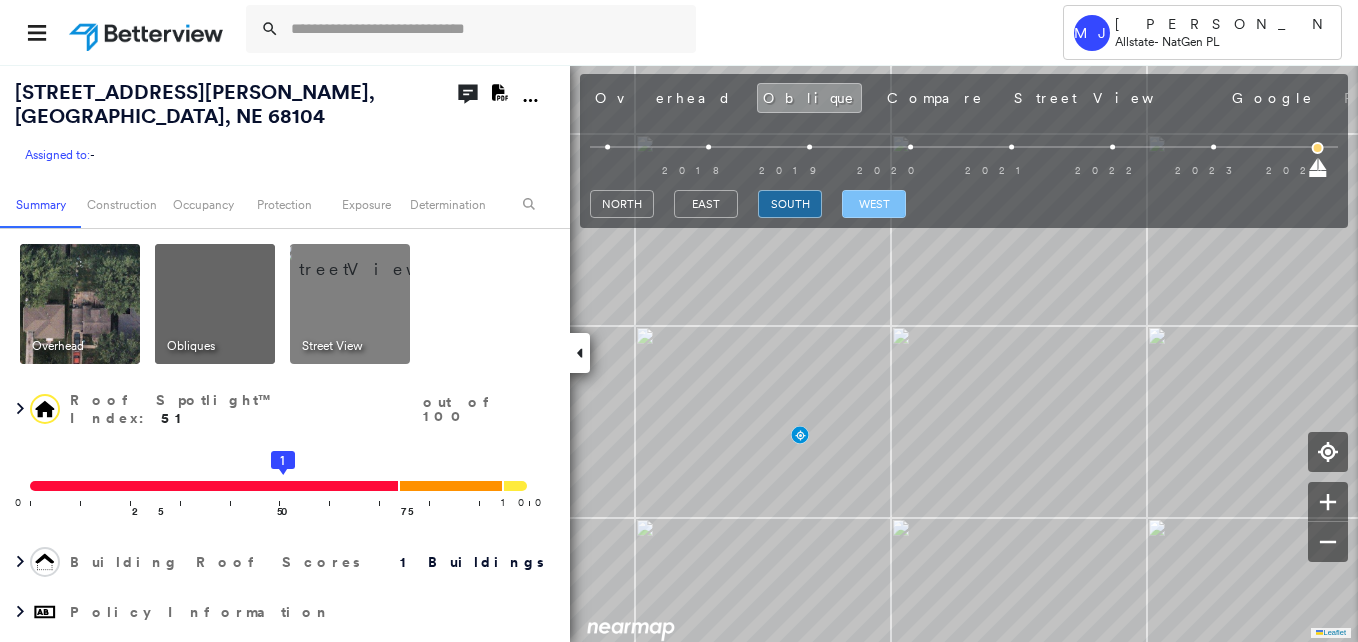 click on "west" at bounding box center [874, 204] 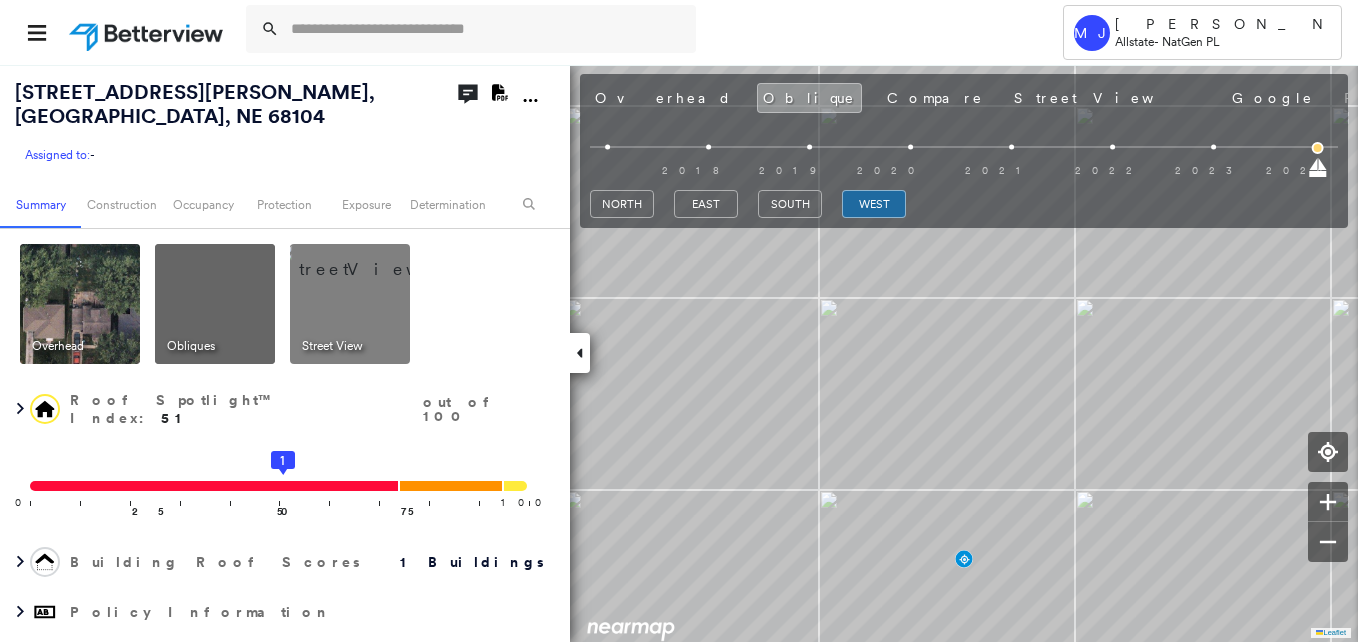 click at bounding box center [374, 259] 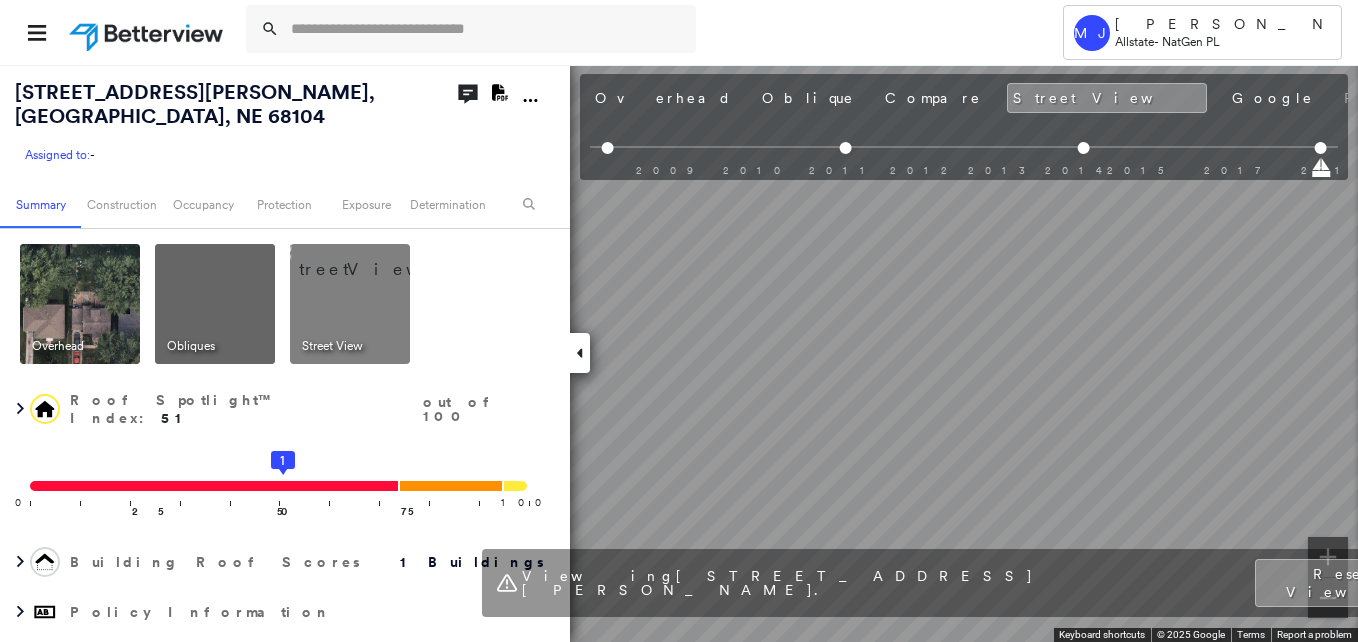 click at bounding box center [215, 304] 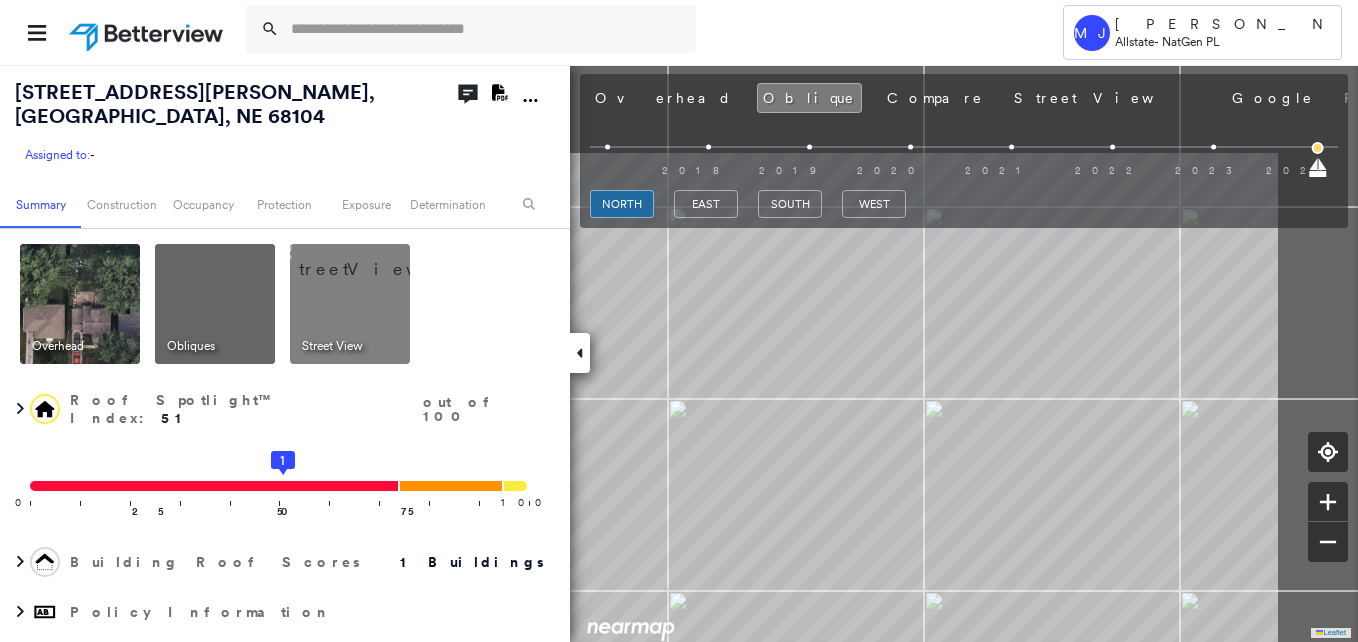 click on "Tower MJ [PERSON_NAME] Allstate  -   NatGen PL [STREET_ADDRESS][PERSON_NAME] Assigned to:  - Assigned to:  - Assigned to:  - Open Comments Download PDF Report Summary Construction Occupancy Protection Exposure Determination Overhead Obliques Street View Roof Spotlight™ Index :  51 out of 100 0 100 25 50 75 1 Building Roof Scores 1 Buildings Policy Information Flags :  2 (0 cleared, 2 uncleared) Construction Roof Spotlights :  Staining, Overhang, Vent, Satellite Dish Property Features :  Car, Yard Debris Roof Size & Shape :  1 building  - [PERSON_NAME] | Asphalt Shingle Occupancy Place Detail Protection Exposure Determination Flags :  2 (0 cleared, 2 uncleared) Uncleared Flags (2) Cleared Flags  (0) YARD Yard Debris Flagged [DATE] Clear Med Medium Priority Roof Score Flagged [DATE] Clear Action Taken New Entry History Quote/New Business Terms & Conditions Added ACV Endorsement Added Cosmetic Endorsement Inspection/Loss Control Report Information Added to Inspection Survey Onsite Inspection Ordered General Save" at bounding box center [679, 321] 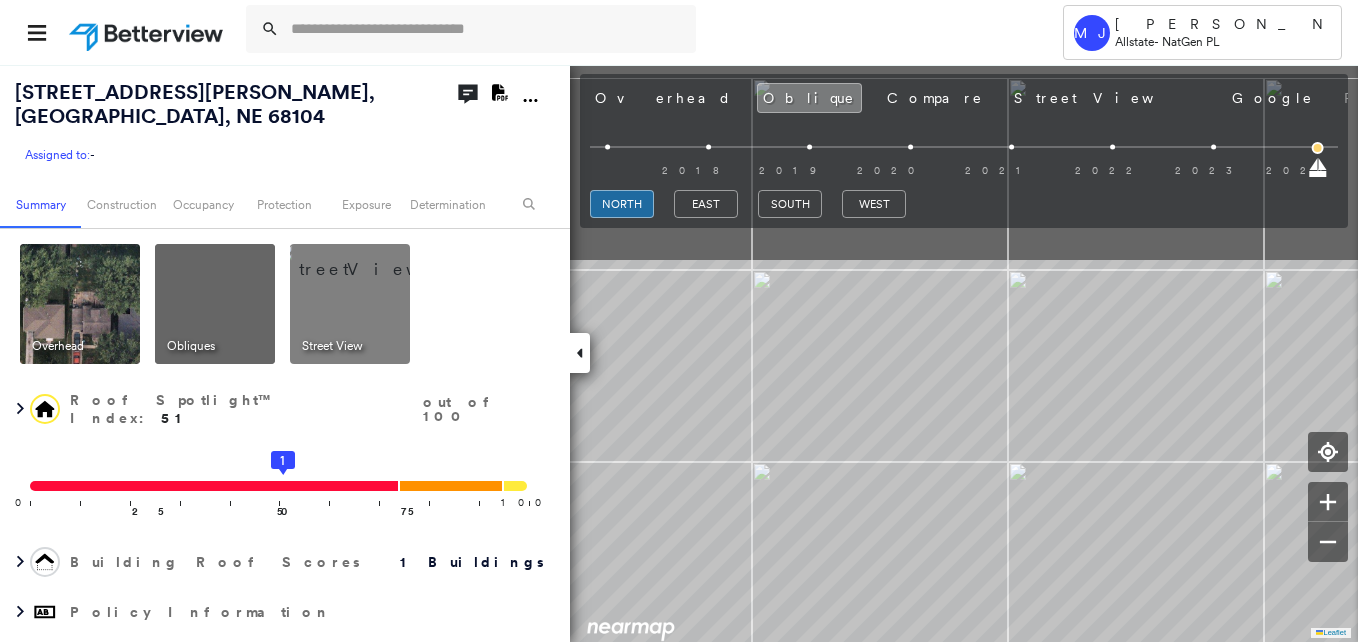 click on "Tower MJ [PERSON_NAME] Allstate  -   NatGen PL [STREET_ADDRESS][PERSON_NAME] Assigned to:  - Assigned to:  - Assigned to:  - Open Comments Download PDF Report Summary Construction Occupancy Protection Exposure Determination Overhead Obliques Street View Roof Spotlight™ Index :  51 out of 100 0 100 25 50 75 1 Building Roof Scores 1 Buildings Policy Information Flags :  2 (0 cleared, 2 uncleared) Construction Roof Spotlights :  Staining, Overhang, Vent, Satellite Dish Property Features :  Car, Yard Debris Roof Size & Shape :  1 building  - [PERSON_NAME] | Asphalt Shingle Occupancy Place Detail Protection Exposure Determination Flags :  2 (0 cleared, 2 uncleared) Uncleared Flags (2) Cleared Flags  (0) YARD Yard Debris Flagged [DATE] Clear Med Medium Priority Roof Score Flagged [DATE] Clear Action Taken New Entry History Quote/New Business Terms & Conditions Added ACV Endorsement Added Cosmetic Endorsement Inspection/Loss Control Report Information Added to Inspection Survey Onsite Inspection Ordered General Save" at bounding box center (679, 321) 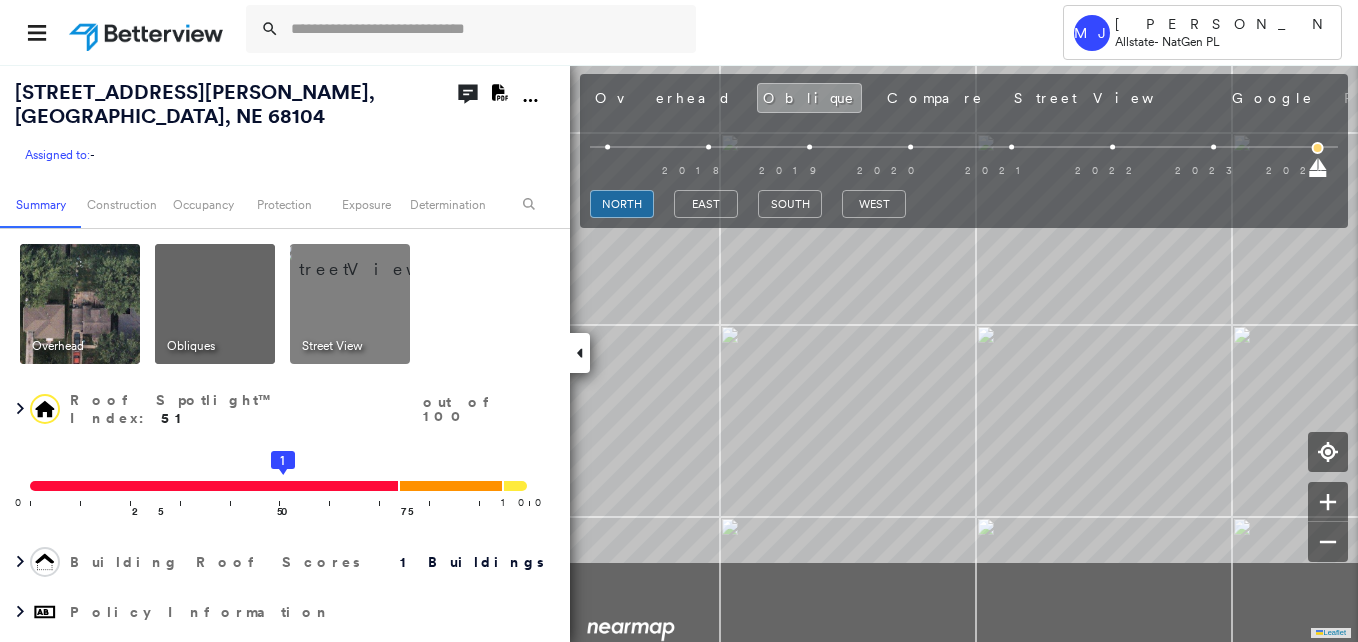click on "[STREET_ADDRESS][PERSON_NAME] Assigned to:  - Assigned to:  - Assigned to:  - Open Comments Download PDF Report Summary Construction Occupancy Protection Exposure Determination Overhead Obliques Street View Roof Spotlight™ Index :  51 out of 100 0 100 25 50 75 1 Building Roof Scores 1 Buildings Policy Information Flags :  2 (0 cleared, 2 uncleared) Construction Roof Spotlights :  Staining, Overhang, Vent, Satellite Dish Property Features :  Car, Yard Debris Roof Size & Shape :  1 building  - [PERSON_NAME] | Asphalt Shingle Occupancy Place Detail Protection Exposure Determination Flags :  2 (0 cleared, 2 uncleared) Uncleared Flags (2) Cleared Flags  (0) YARD Yard Debris Flagged [DATE] Clear Med Medium Priority Roof Score Flagged [DATE] Clear Action Taken New Entry History Quote/New Business Terms & Conditions Added ACV Endorsement Added Cosmetic Endorsement Inspection/Loss Control Report Information Added to Inspection Survey Onsite Inspection Ordered Determined No Inspection Needed General Save Renewal Save" at bounding box center (679, 353) 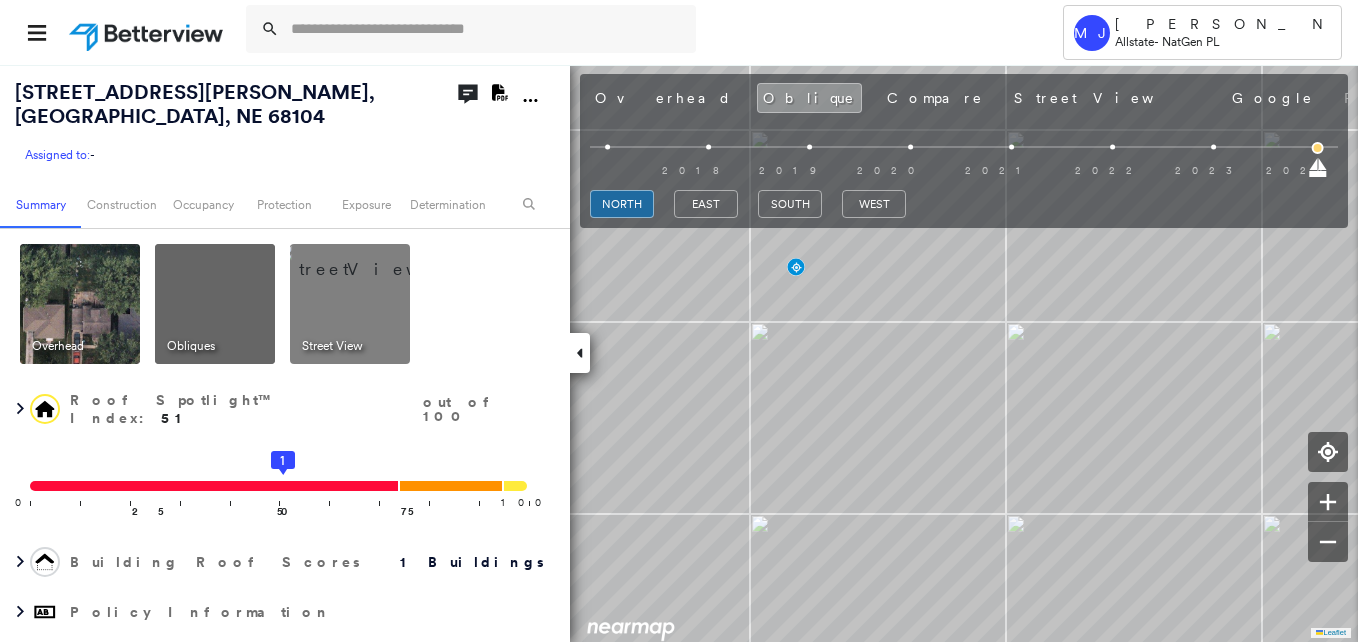 click at bounding box center (374, 259) 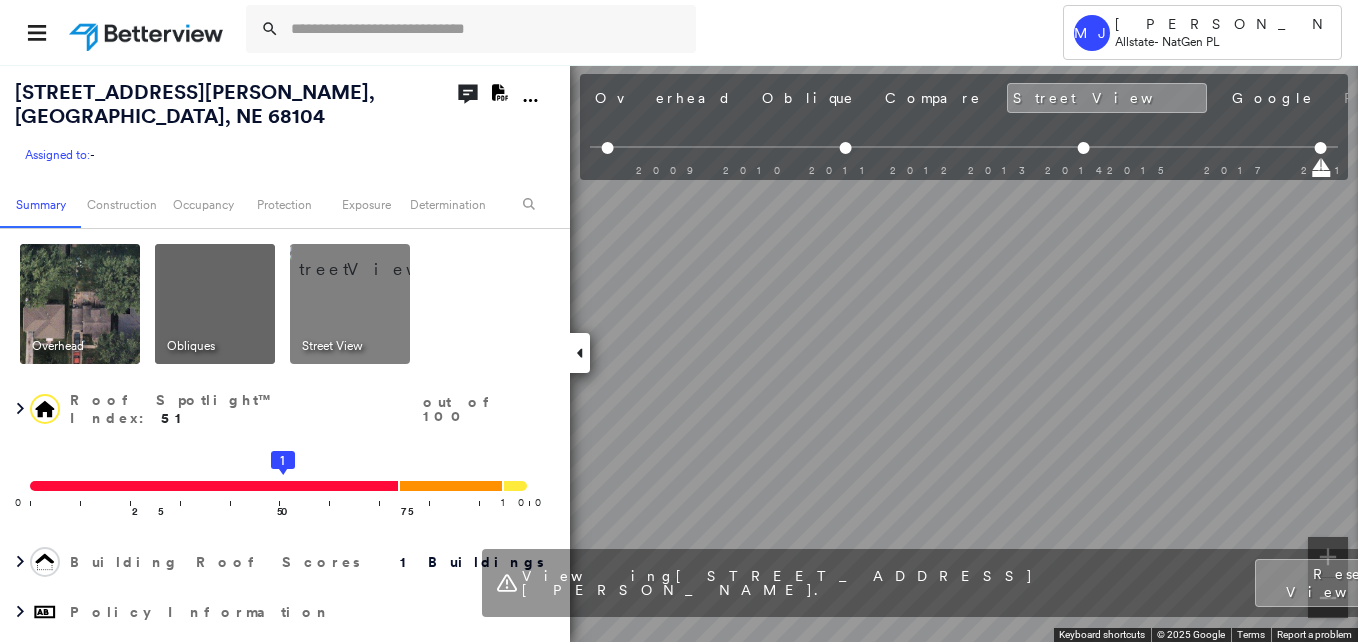 click at bounding box center [215, 304] 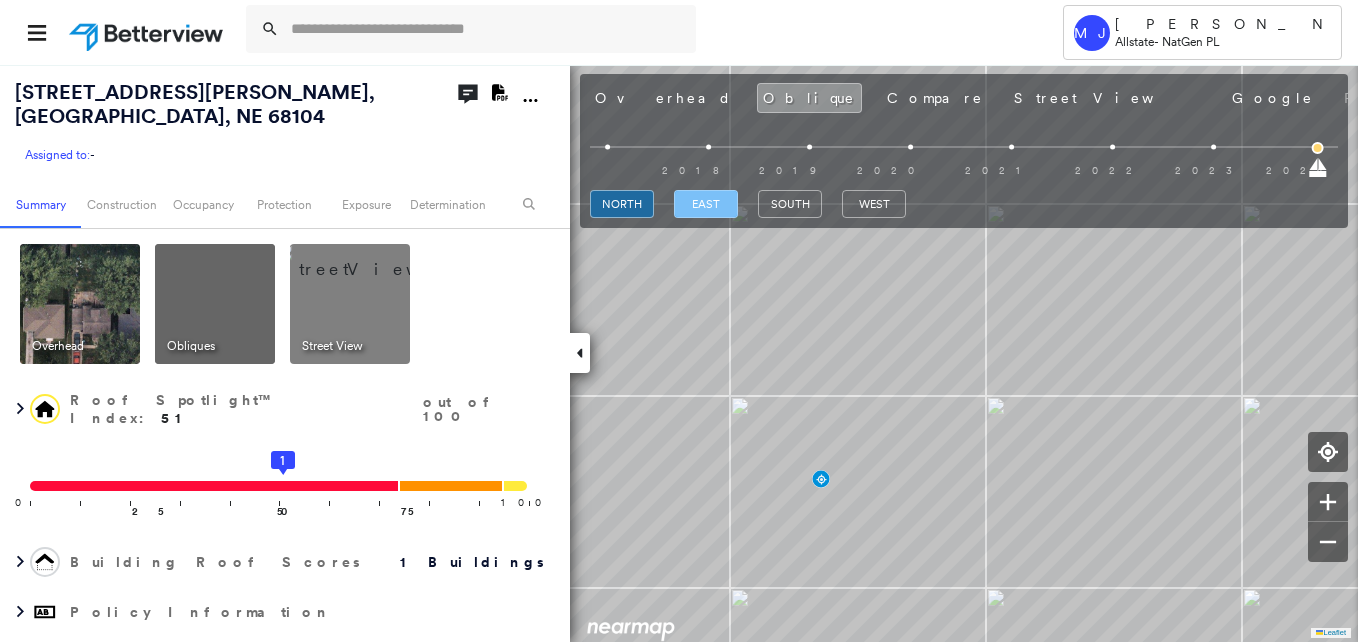 click on "east" at bounding box center [706, 204] 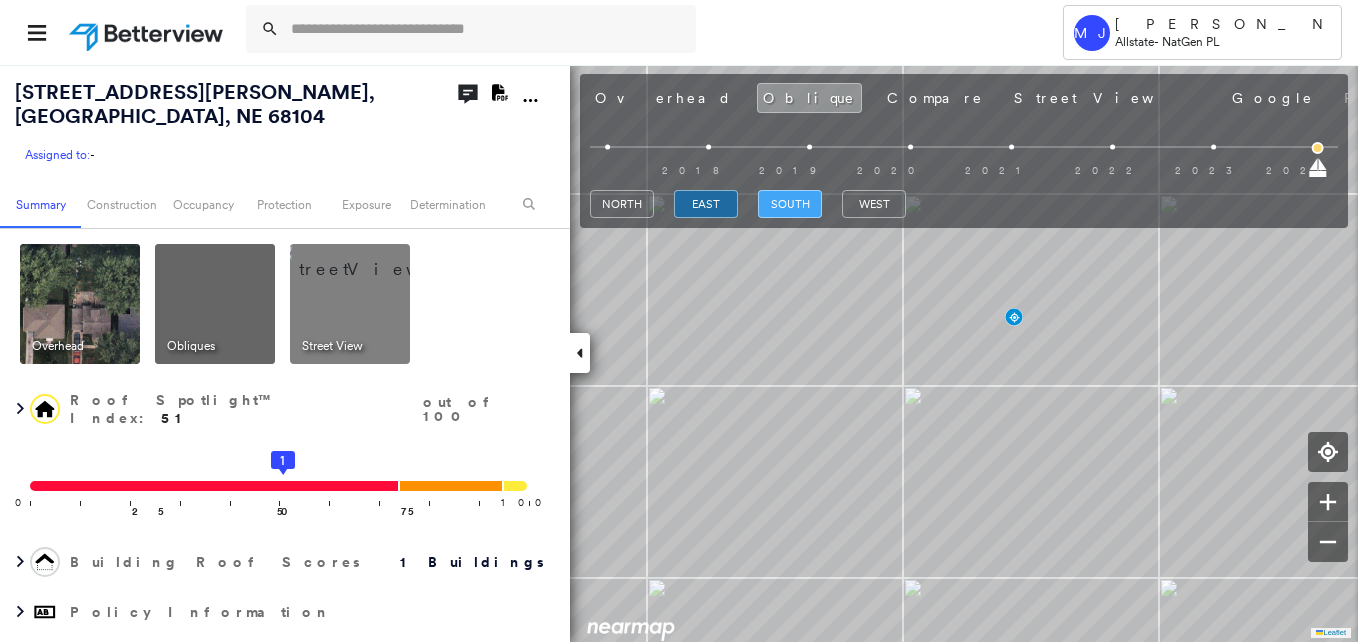 click on "south" at bounding box center [790, 204] 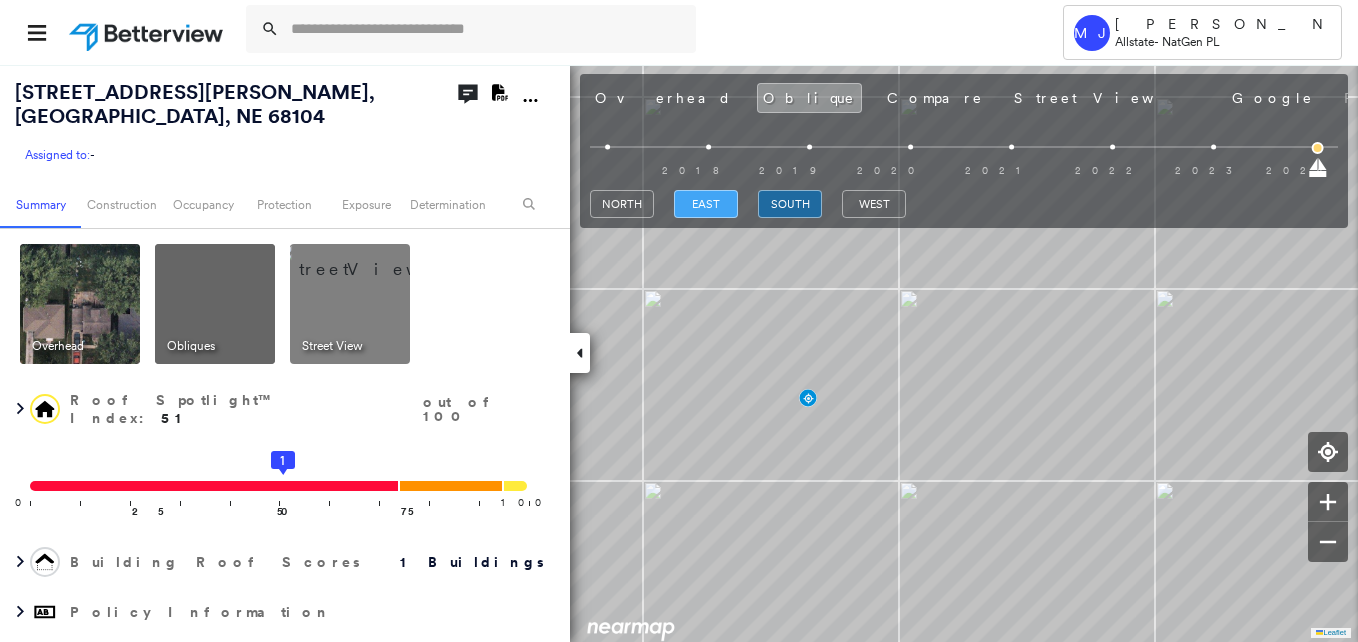 click on "east" at bounding box center [706, 204] 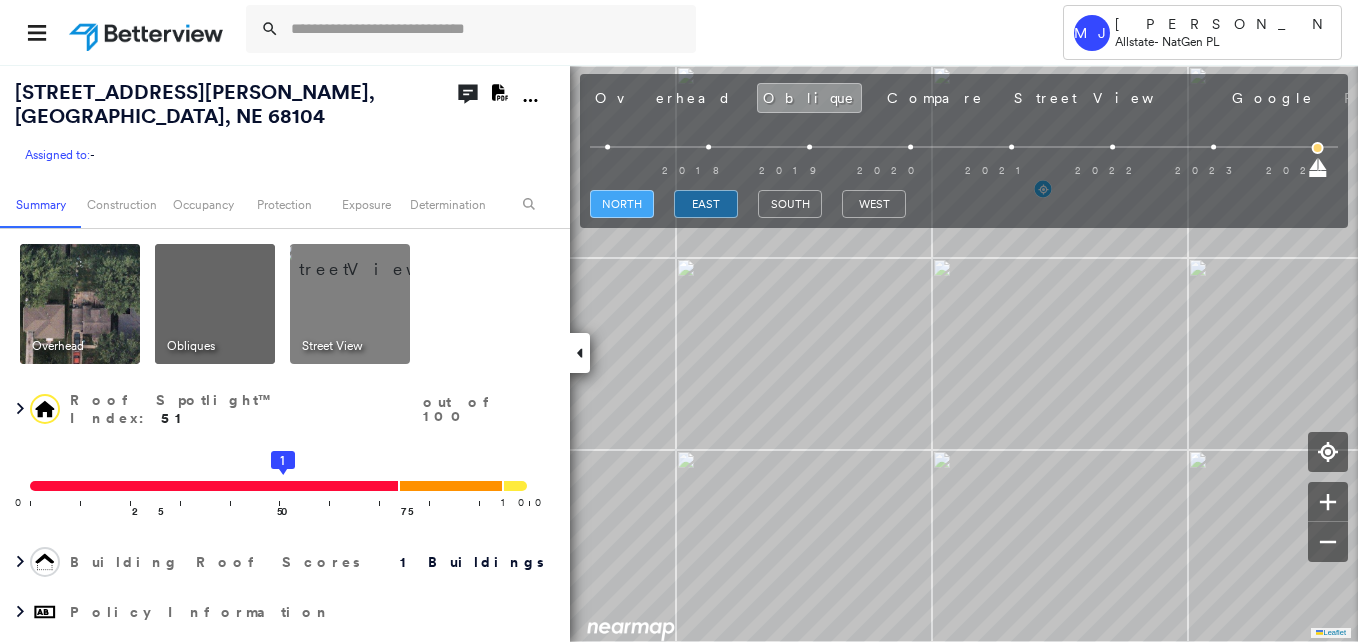 click on "north" at bounding box center (622, 204) 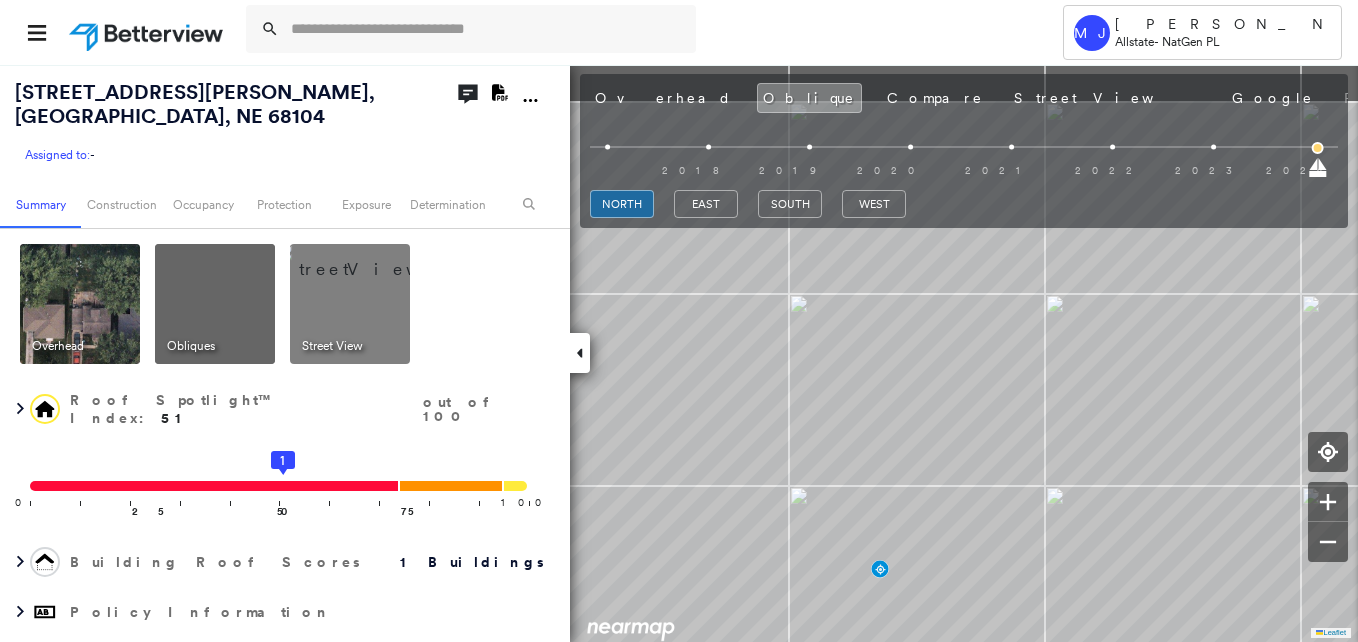 click on "Tower MJ [PERSON_NAME] Allstate  -   NatGen PL [STREET_ADDRESS][PERSON_NAME] Assigned to:  - Assigned to:  - Assigned to:  - Open Comments Download PDF Report Summary Construction Occupancy Protection Exposure Determination Overhead Obliques Street View Roof Spotlight™ Index :  51 out of 100 0 100 25 50 75 1 Building Roof Scores 1 Buildings Policy Information Flags :  2 (0 cleared, 2 uncleared) Construction Roof Spotlights :  Staining, Overhang, Vent, Satellite Dish Property Features :  Car, Yard Debris Roof Size & Shape :  1 building  - [PERSON_NAME] | Asphalt Shingle Occupancy Place Detail Protection Exposure Determination Flags :  2 (0 cleared, 2 uncleared) Uncleared Flags (2) Cleared Flags  (0) YARD Yard Debris Flagged [DATE] Clear Med Medium Priority Roof Score Flagged [DATE] Clear Action Taken New Entry History Quote/New Business Terms & Conditions Added ACV Endorsement Added Cosmetic Endorsement Inspection/Loss Control Report Information Added to Inspection Survey Onsite Inspection Ordered General Save" at bounding box center [679, 321] 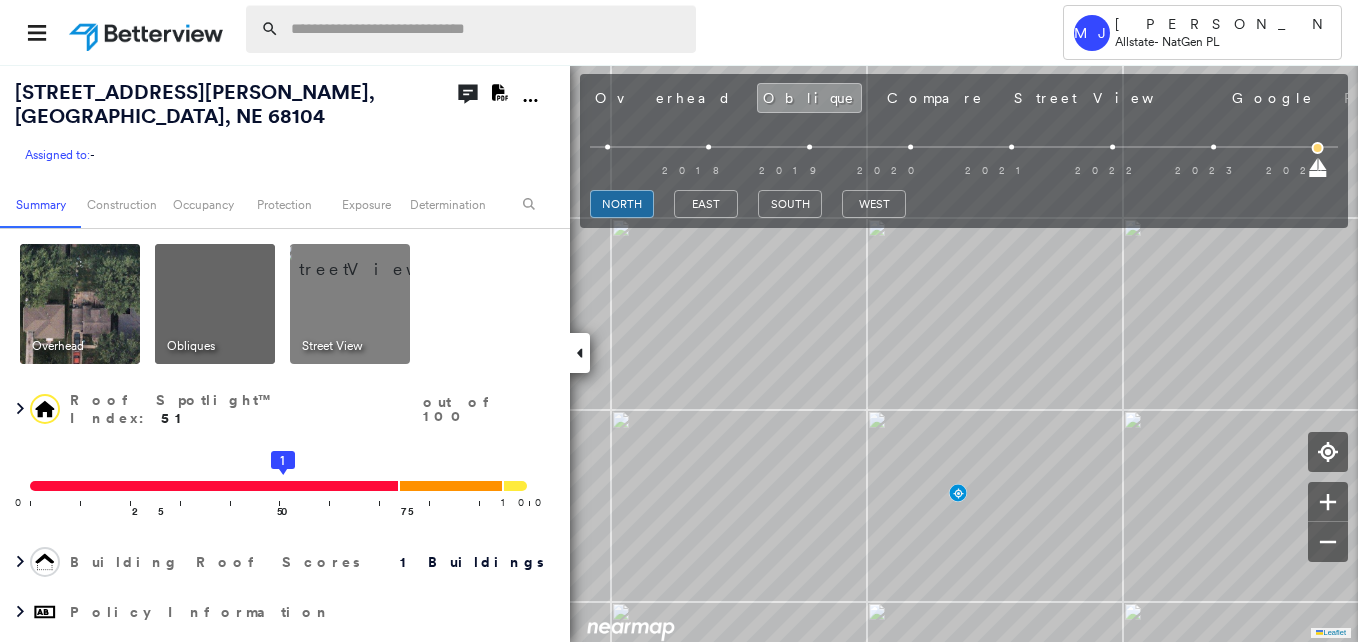 paste on "**********" 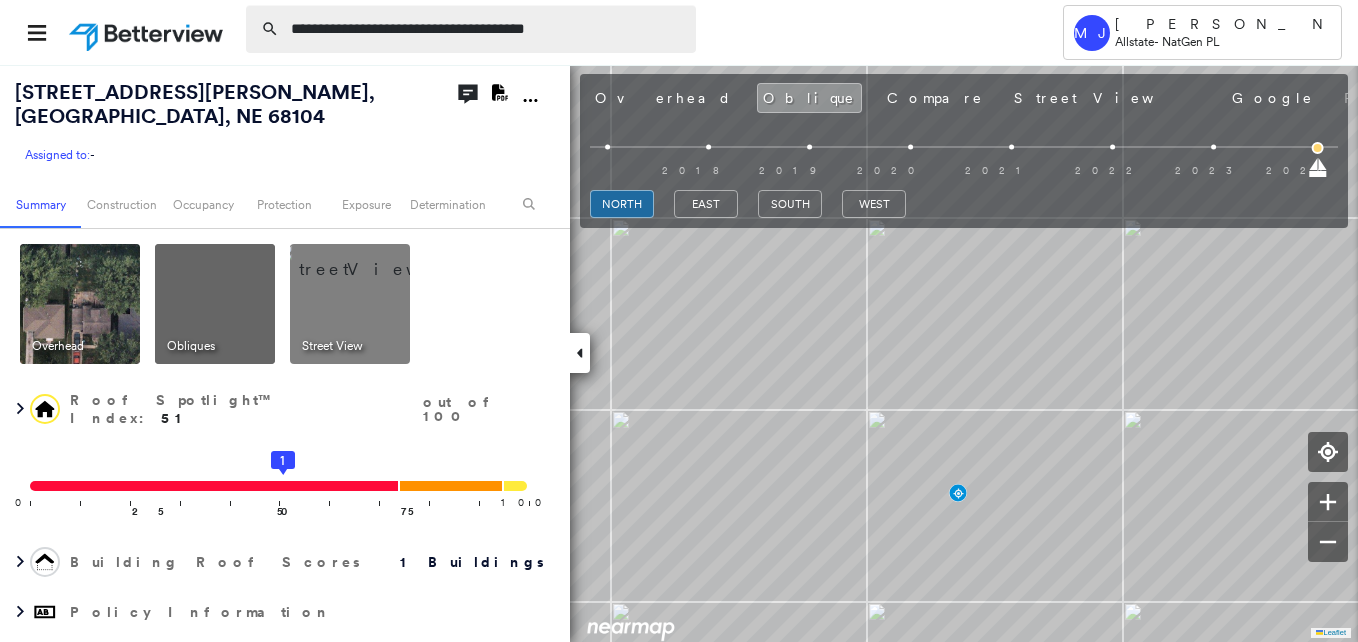 click on "**********" at bounding box center [487, 29] 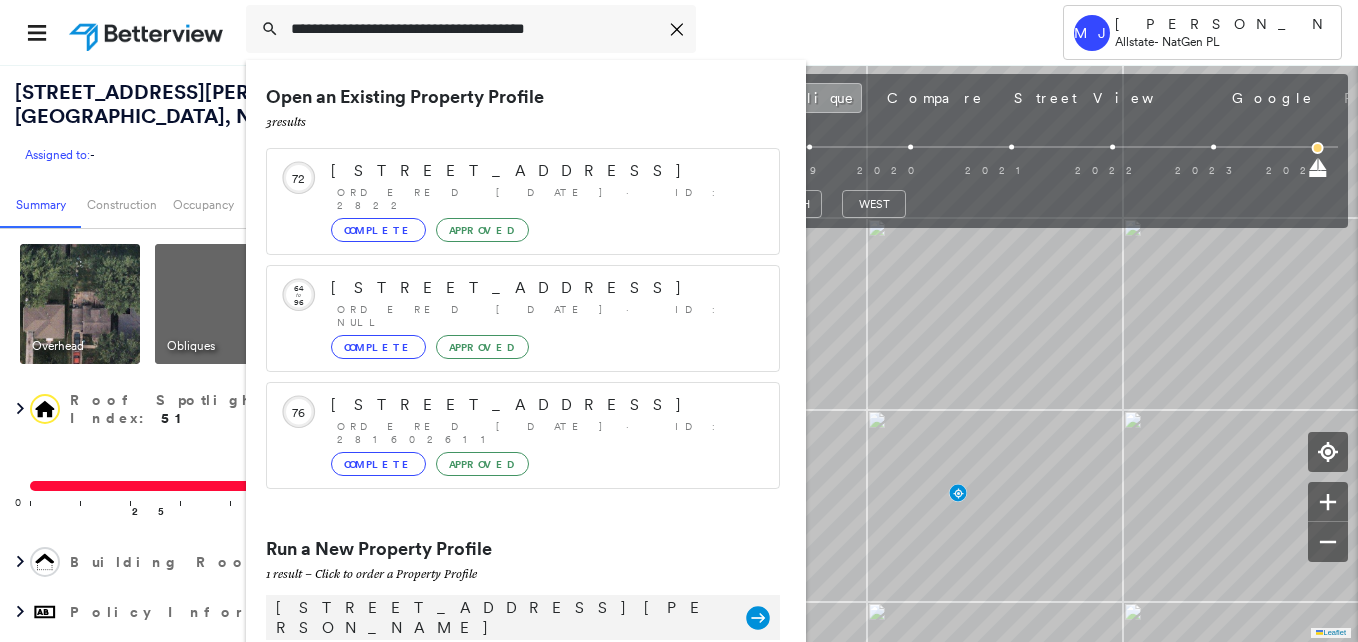 type on "**********" 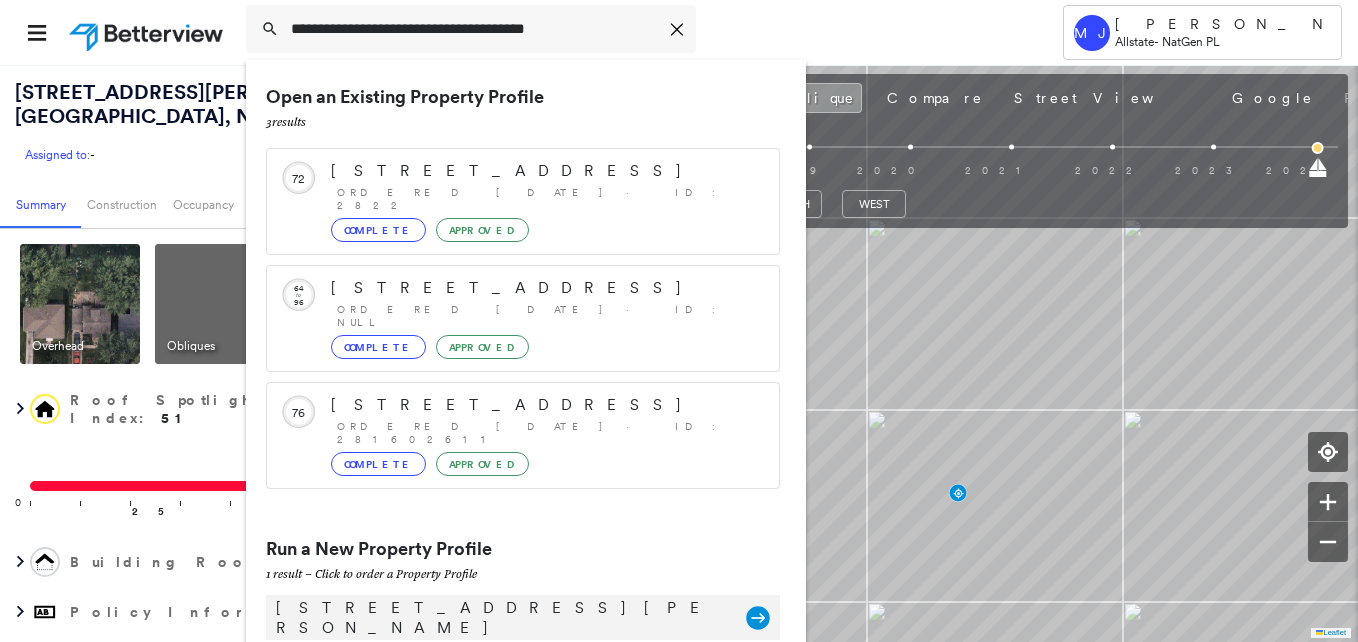 click on "[STREET_ADDRESS][PERSON_NAME]" at bounding box center [501, 618] 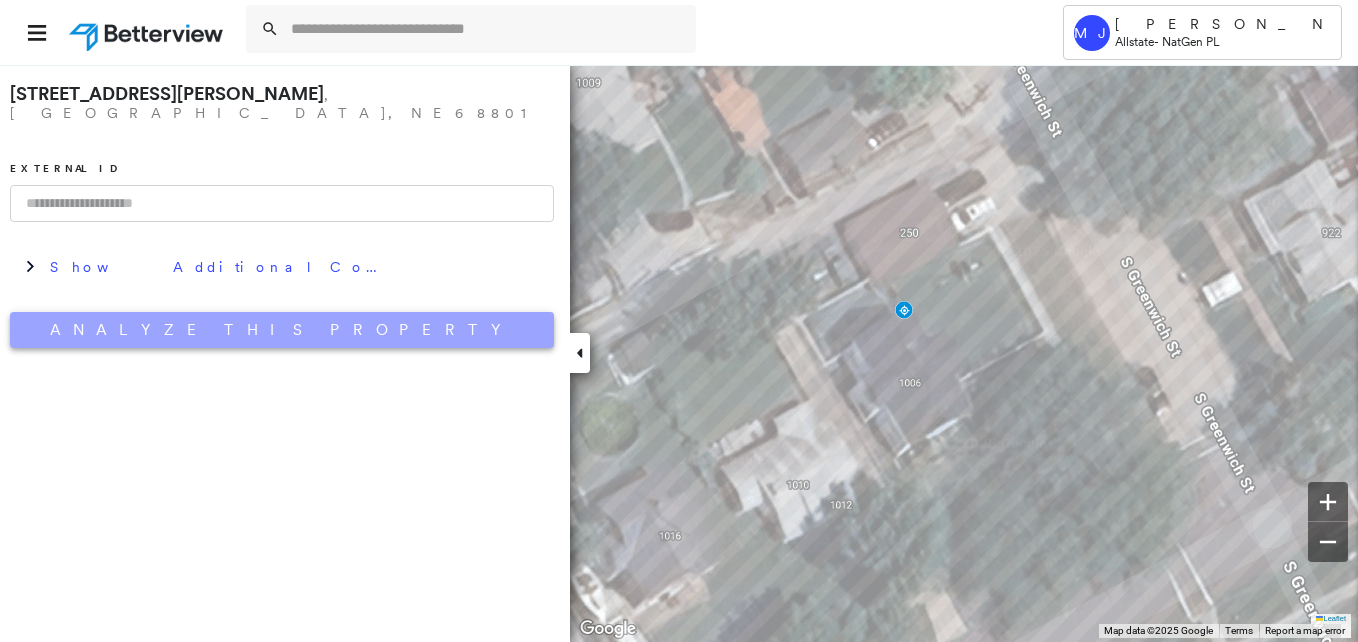 click on "Analyze This Property" at bounding box center [282, 330] 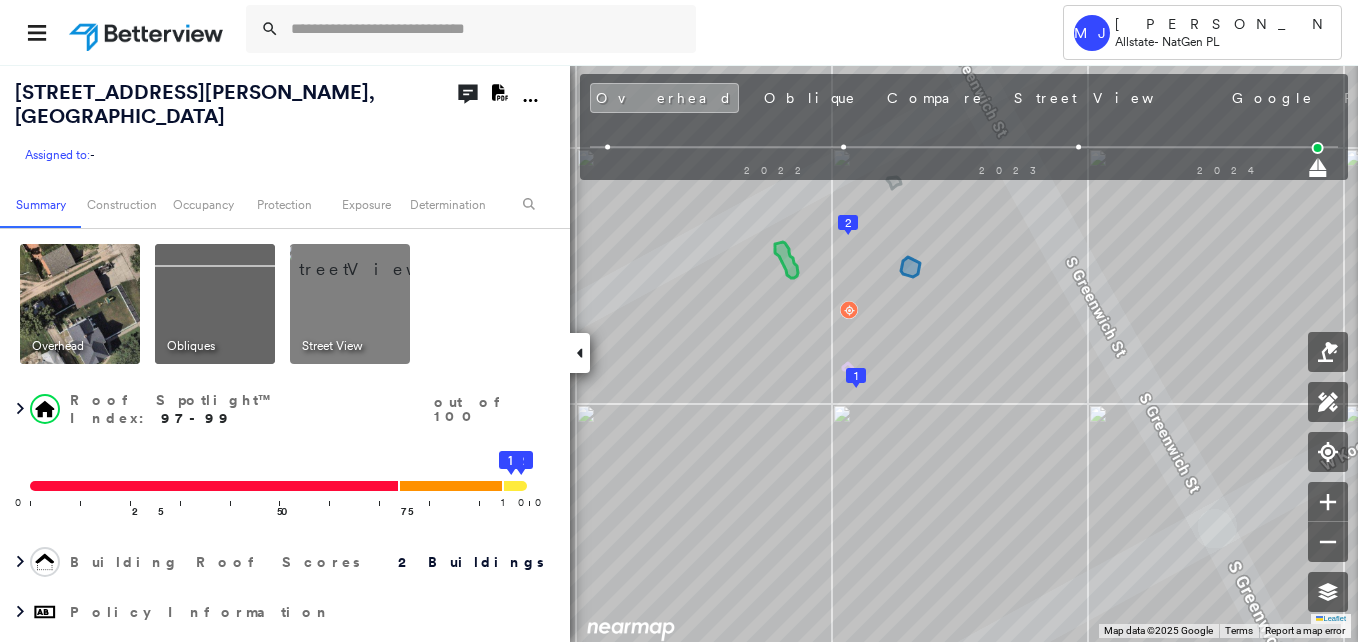click at bounding box center [215, 304] 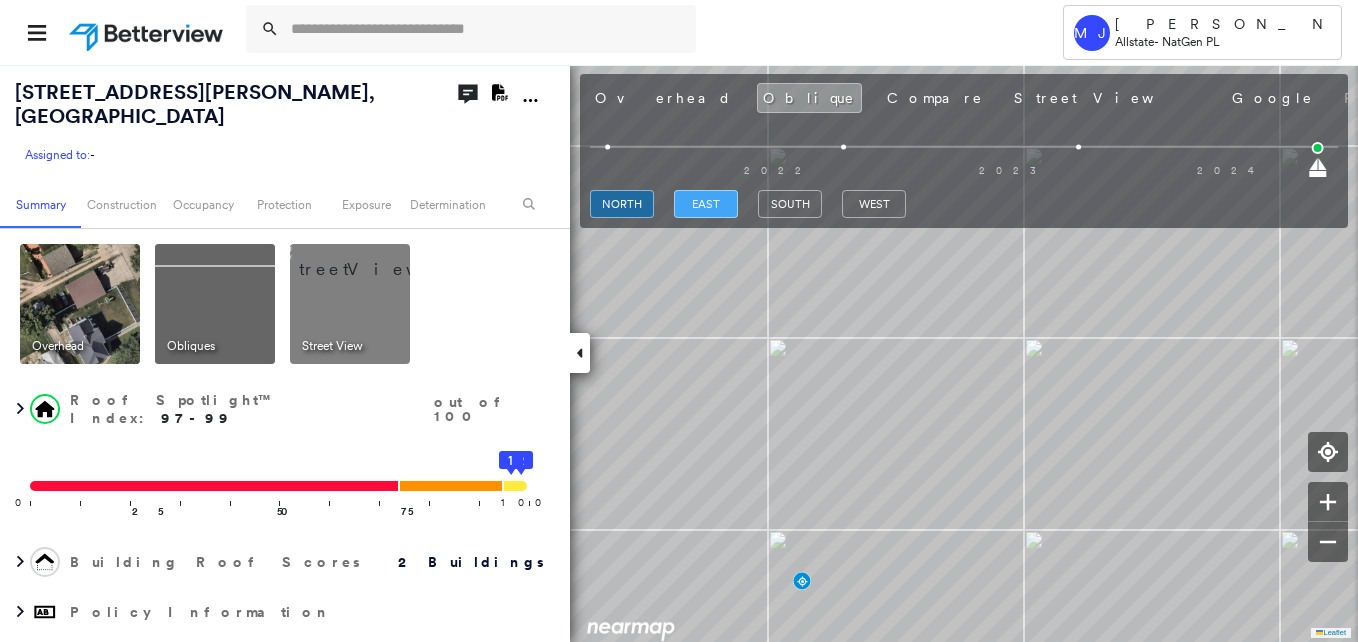 click on "east" at bounding box center (706, 204) 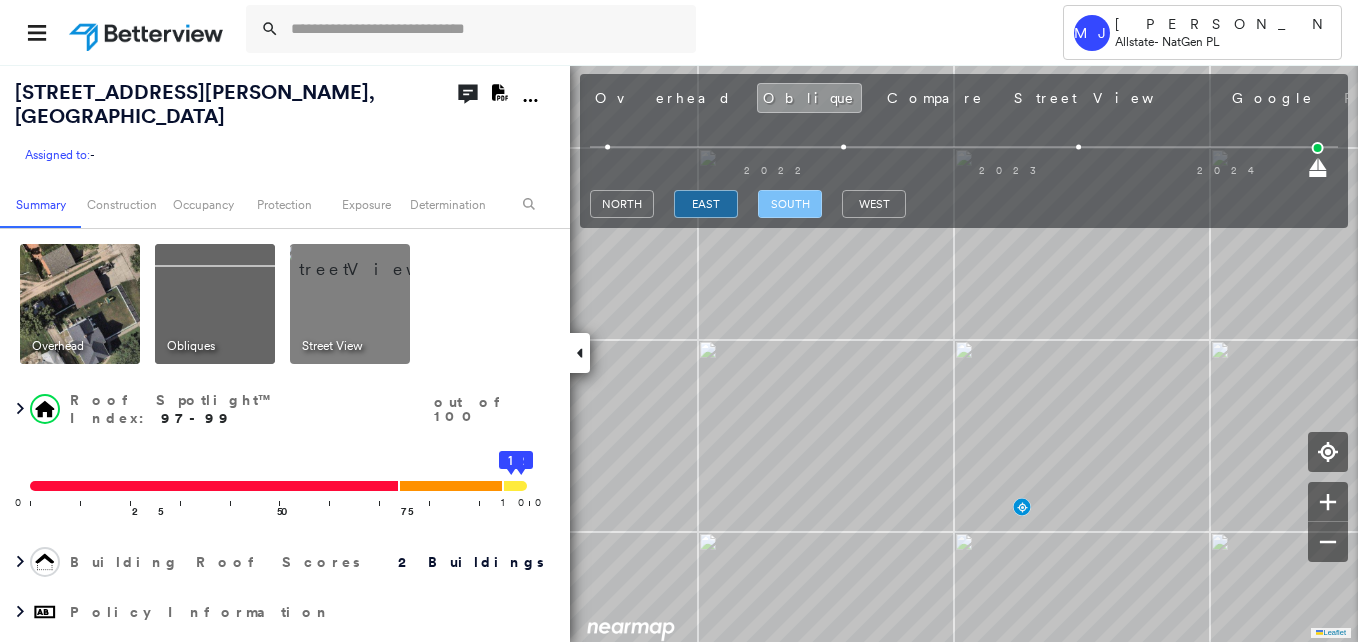 click on "south" at bounding box center [790, 204] 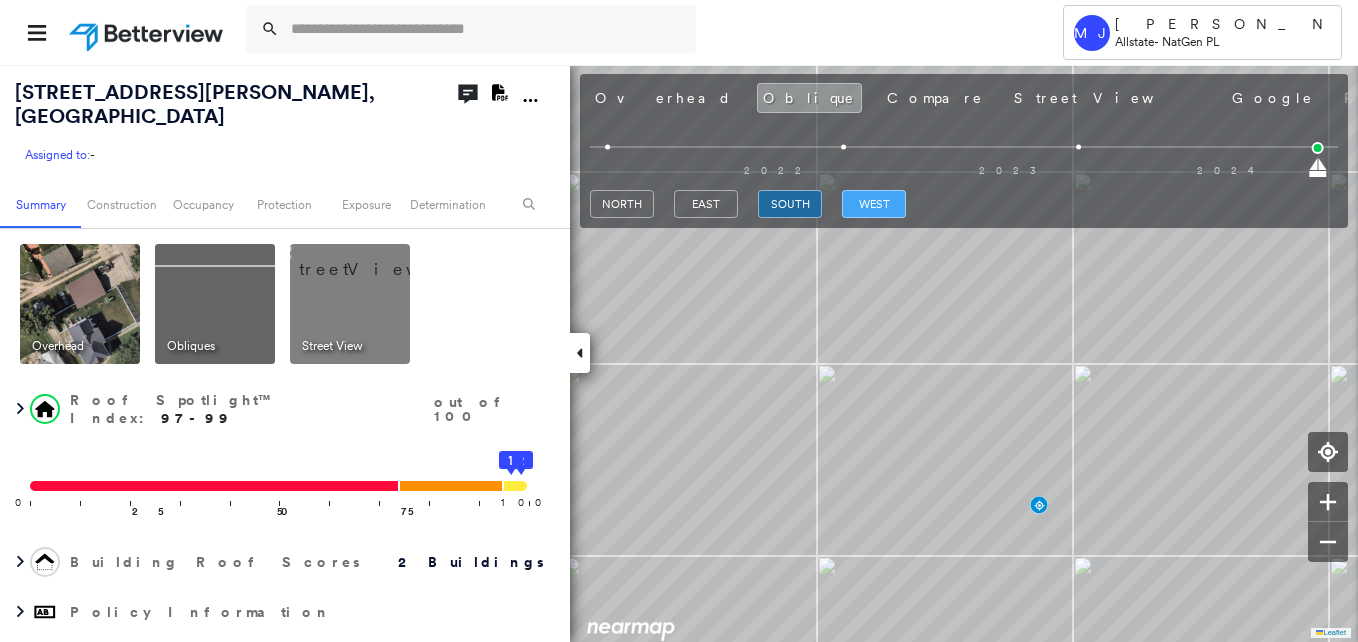 click on "west" at bounding box center (874, 204) 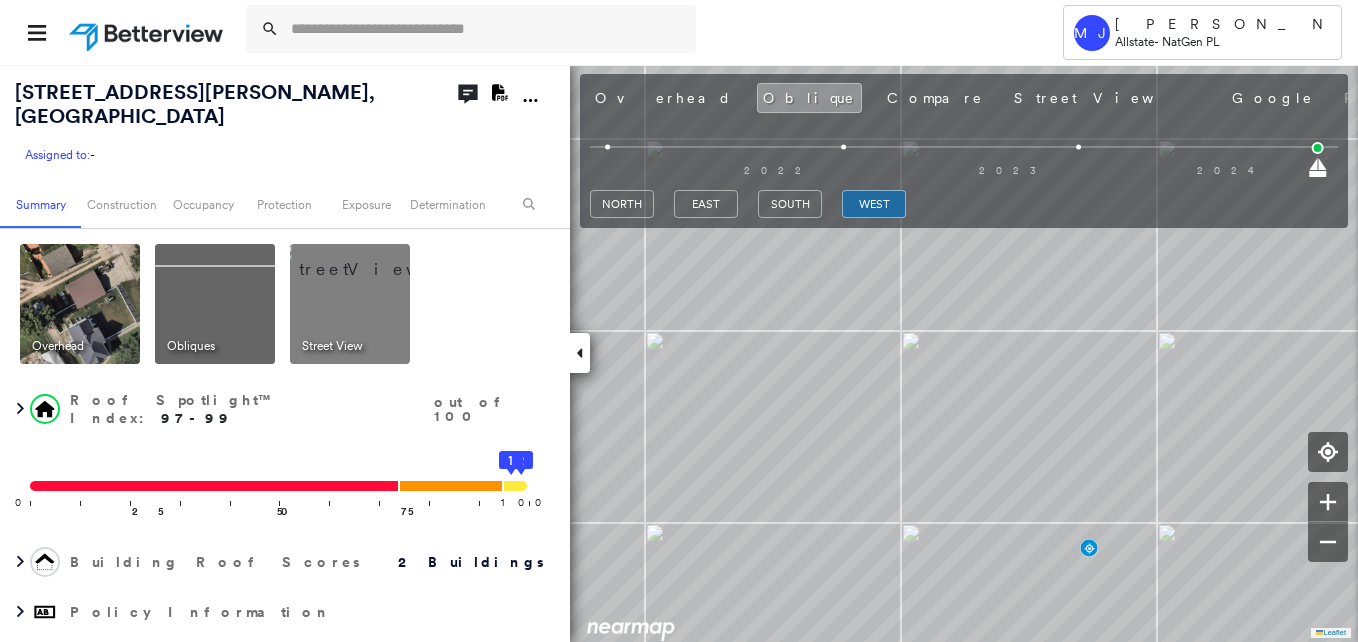 click at bounding box center (374, 259) 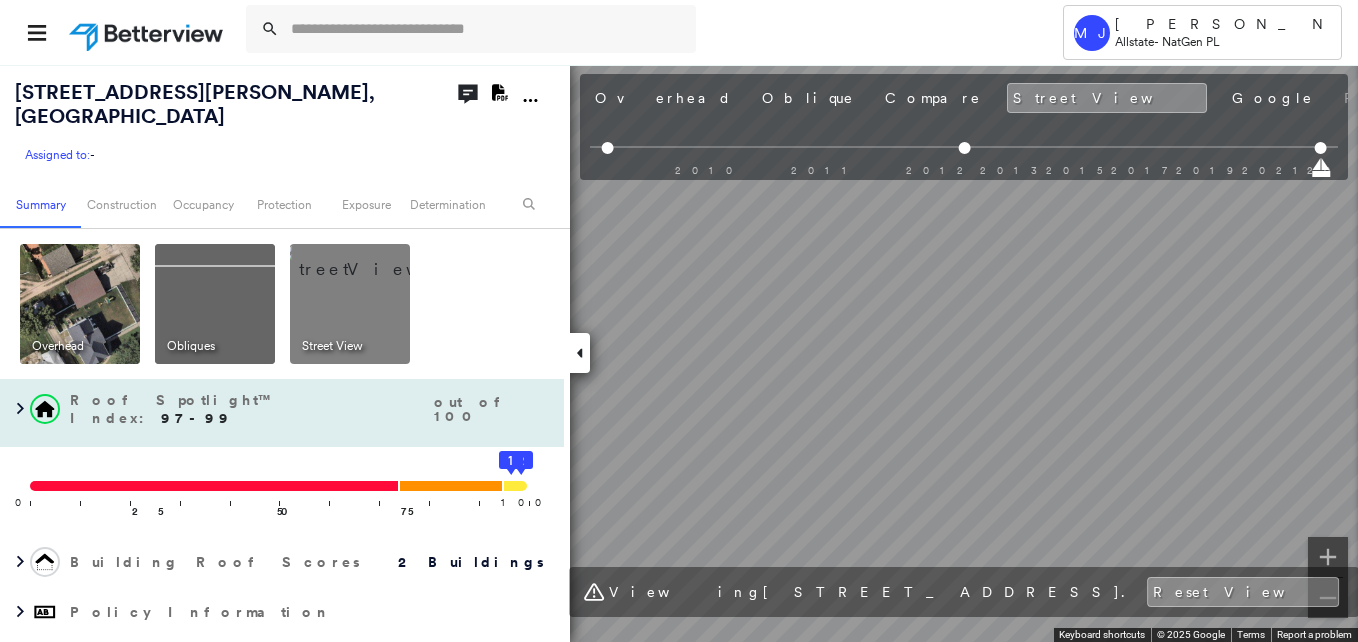 click on "[STREET_ADDRESS][PERSON_NAME] Assigned to:  - Assigned to:  - Assigned to:  - Open Comments Download PDF Report Summary Construction Occupancy Protection Exposure Determination Overhead Obliques Street View Roof Spotlight™ Index :  97-99 out of 100 0 100 25 50 75 2 1 Building Roof Scores 2 Buildings Policy Information Flags :  1 (0 cleared, 1 uncleared) Construction Roof Spotlights :  Chimney Property Features :  Car, Playground, Trailer Roof Size & Shape :  2 buildings  Occupancy Place Detail Protection Exposure Determination Flags :  1 (0 cleared, 1 uncleared) Uncleared Flags (1) Cleared Flags  (0) Low Low Priority Roof Score Flagged [DATE] Clear Action Taken New Entry History Quote/New Business Terms & Conditions Added ACV Endorsement Added Cosmetic Endorsement Inspection/Loss Control Report Information Added to Inspection Survey Onsite Inspection Ordered Determined No Inspection Needed General Used Report to Further Agent/Insured Discussion Reject/Decline - New Business Save Renewal Save" at bounding box center [679, 353] 